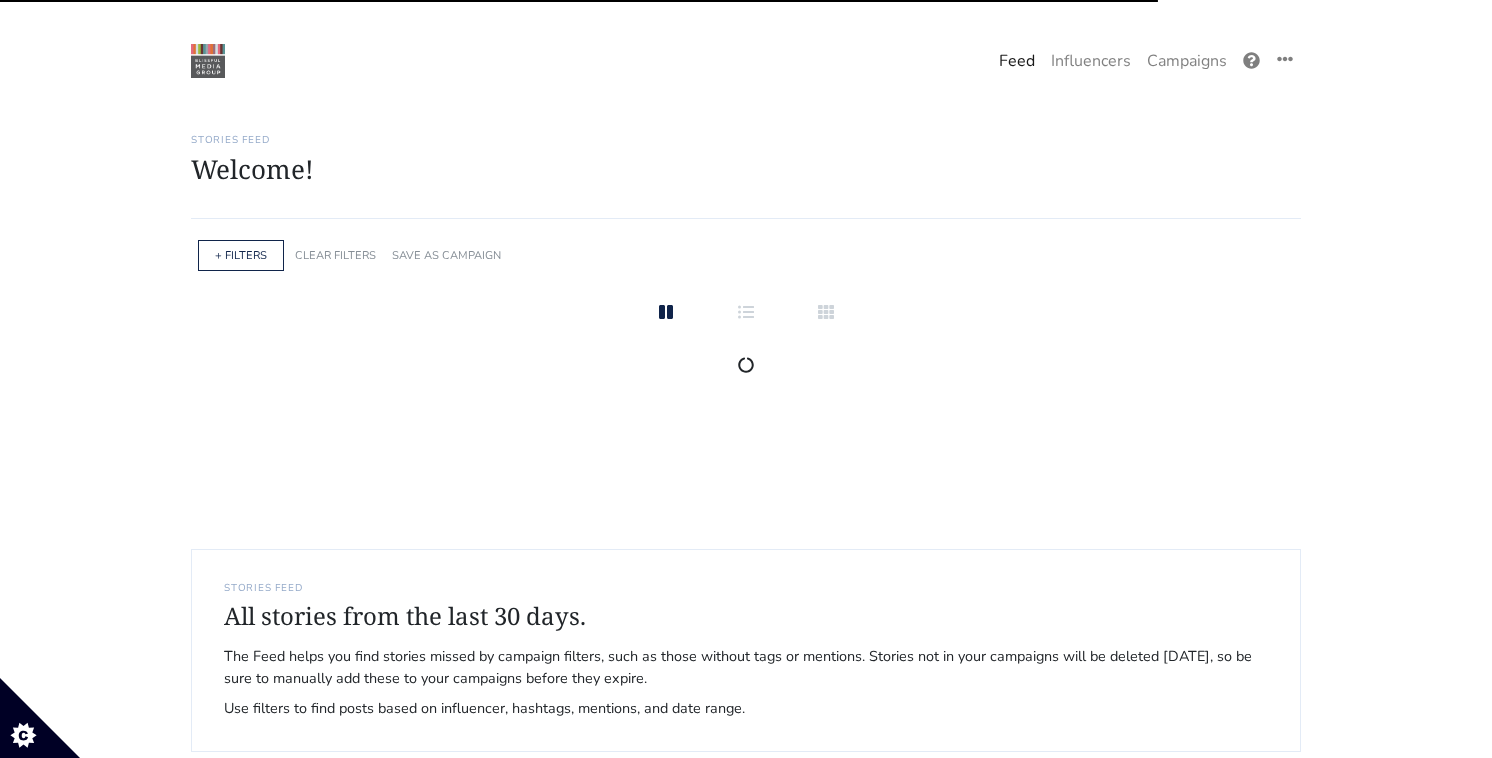 scroll, scrollTop: 0, scrollLeft: 0, axis: both 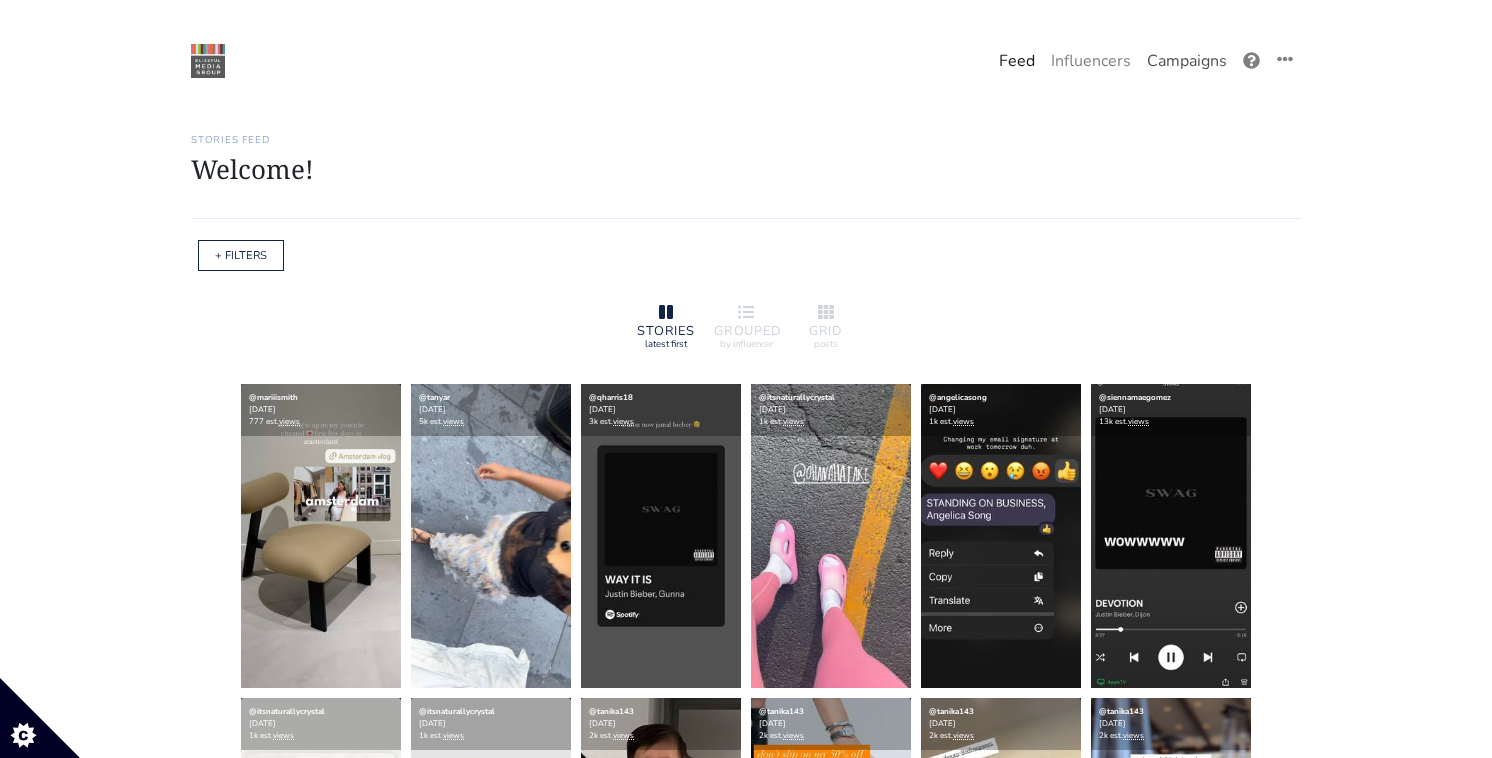 click on "Campaigns" at bounding box center [1187, 61] 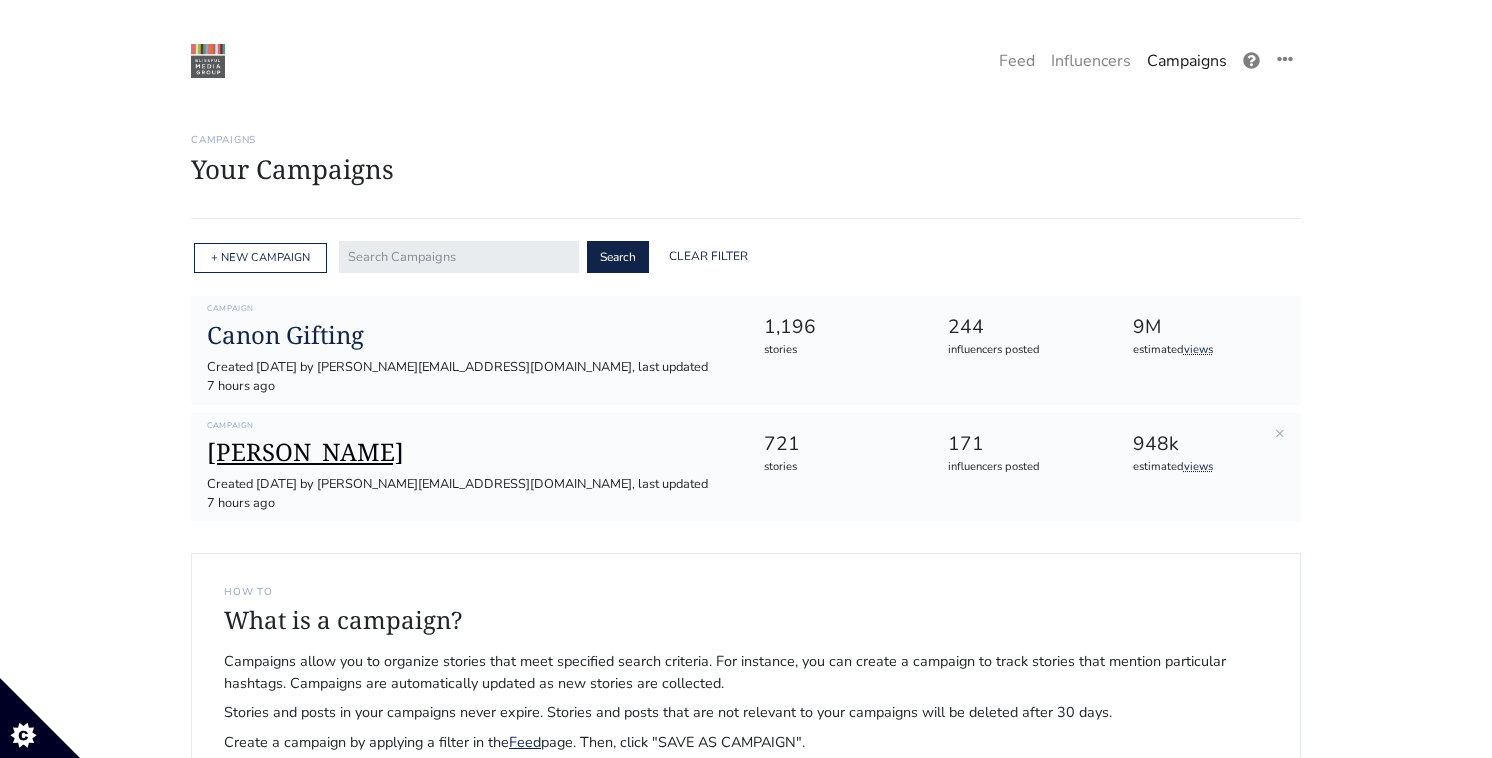click on "[PERSON_NAME]" at bounding box center (469, 452) 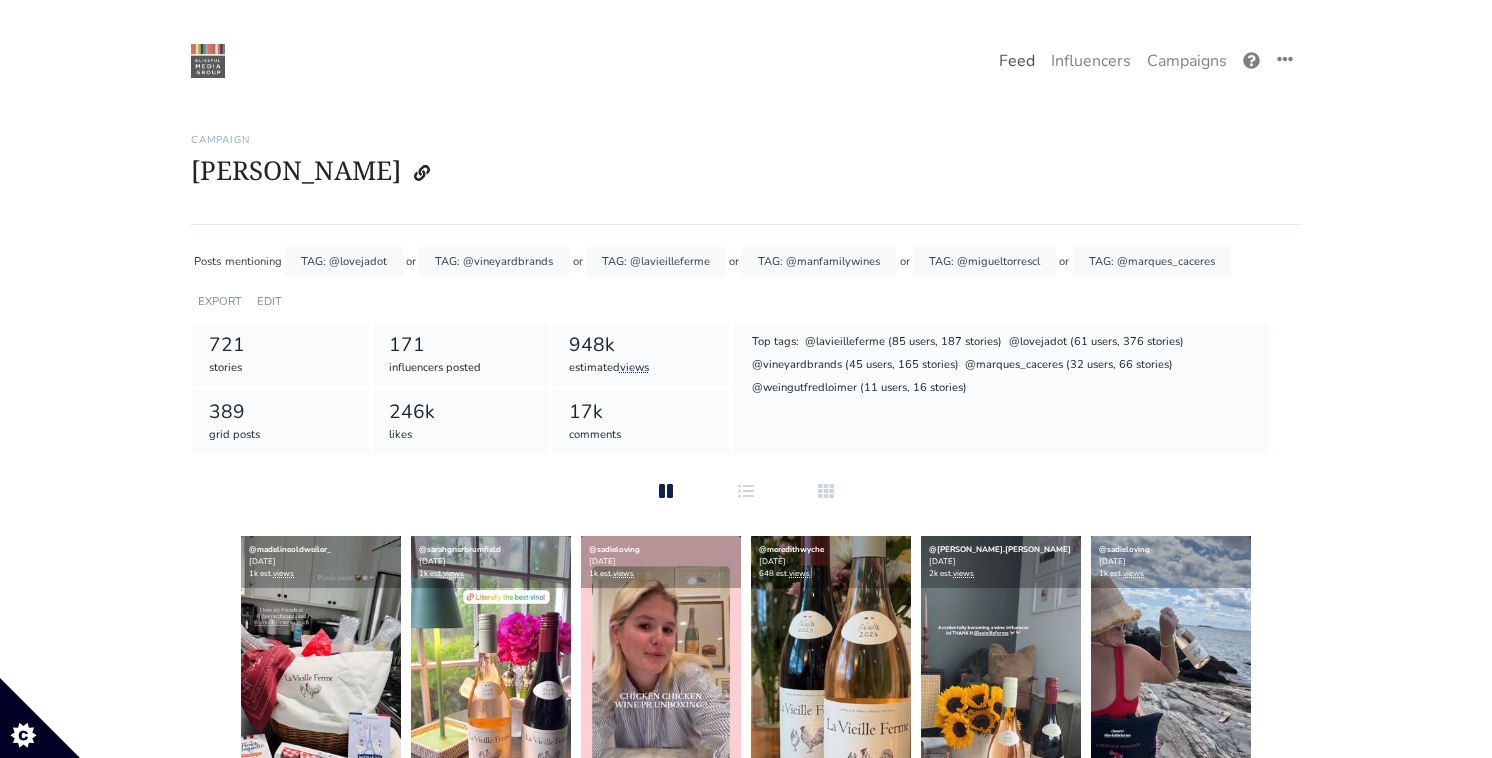 click on "Feed" at bounding box center [1017, 61] 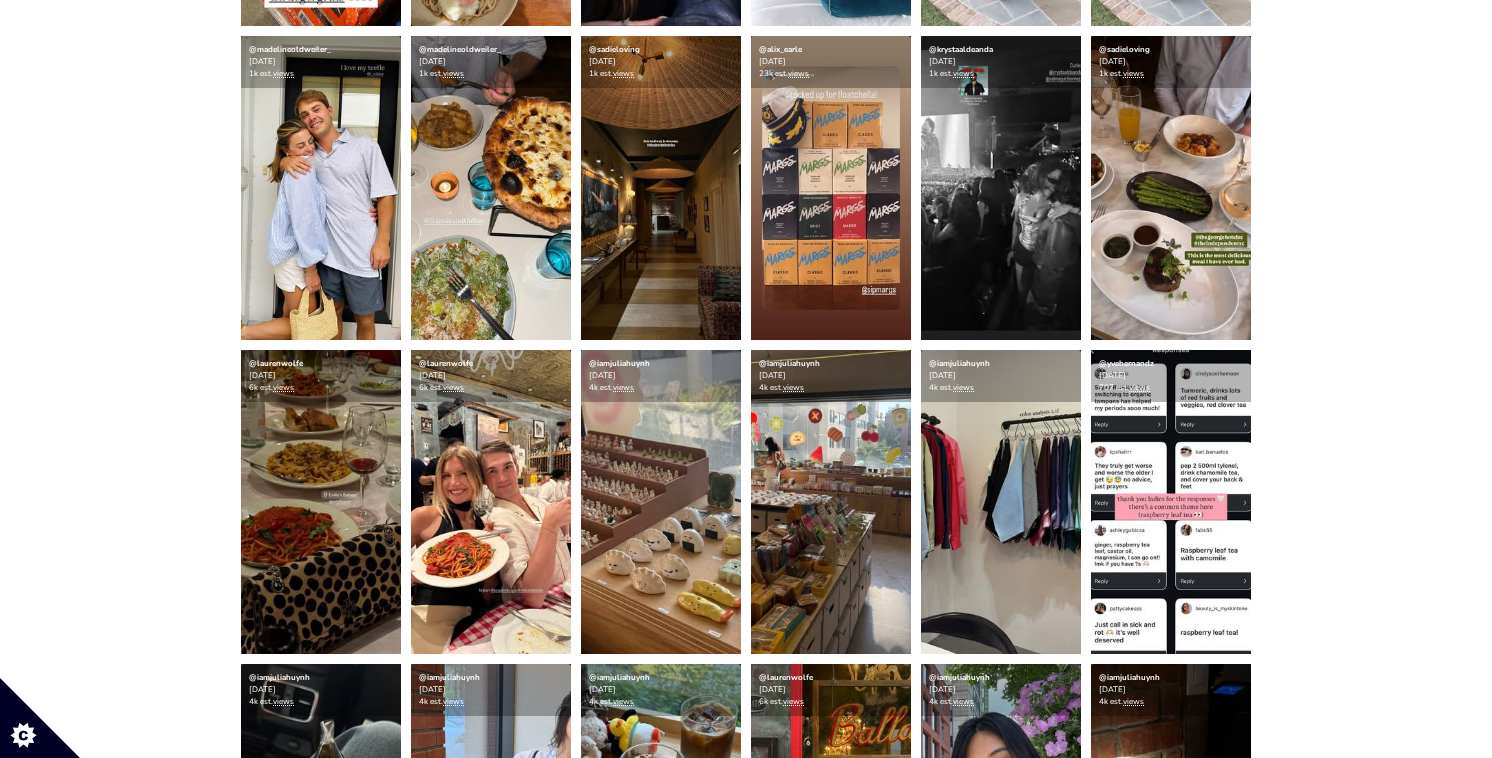 scroll, scrollTop: 1281, scrollLeft: 0, axis: vertical 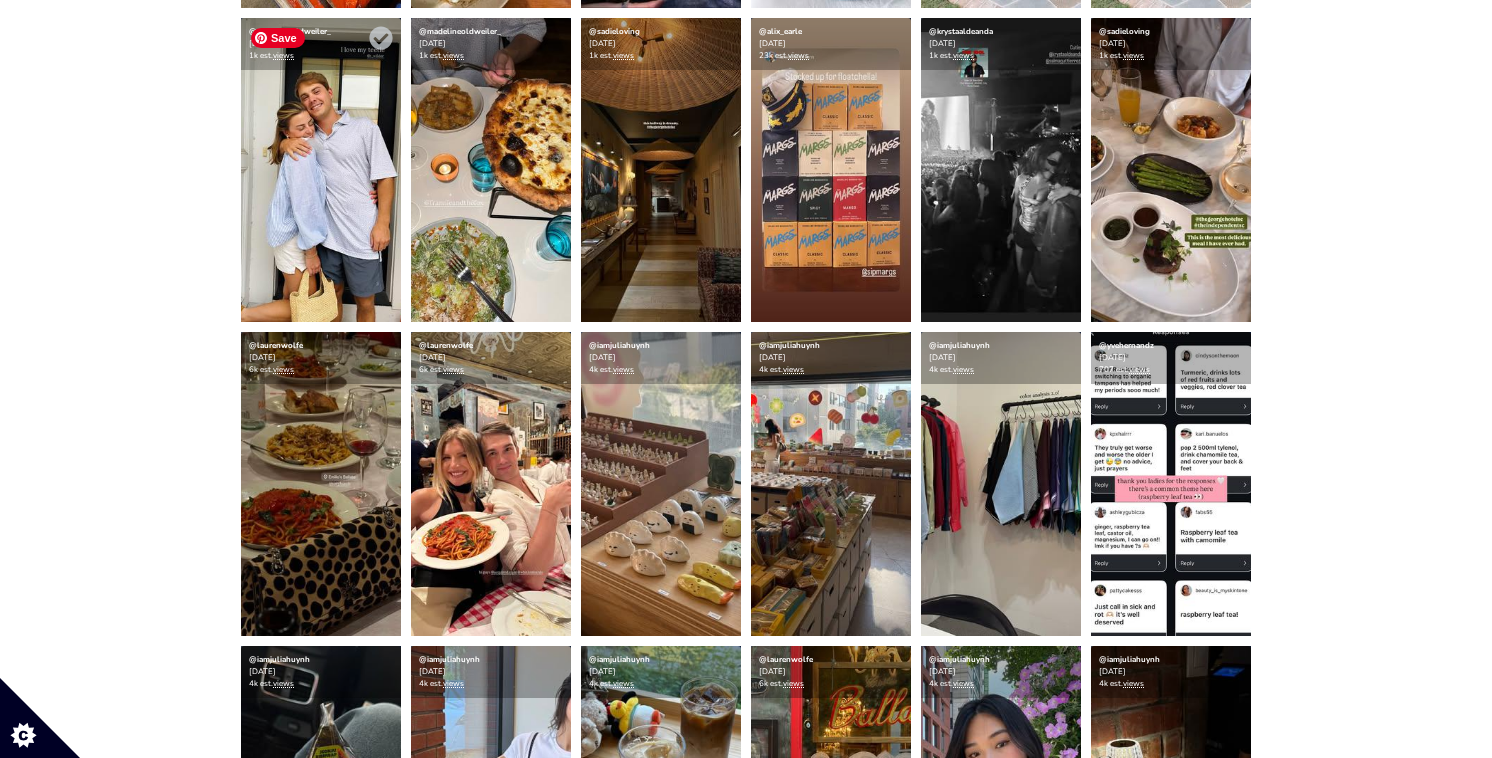click at bounding box center (321, 170) 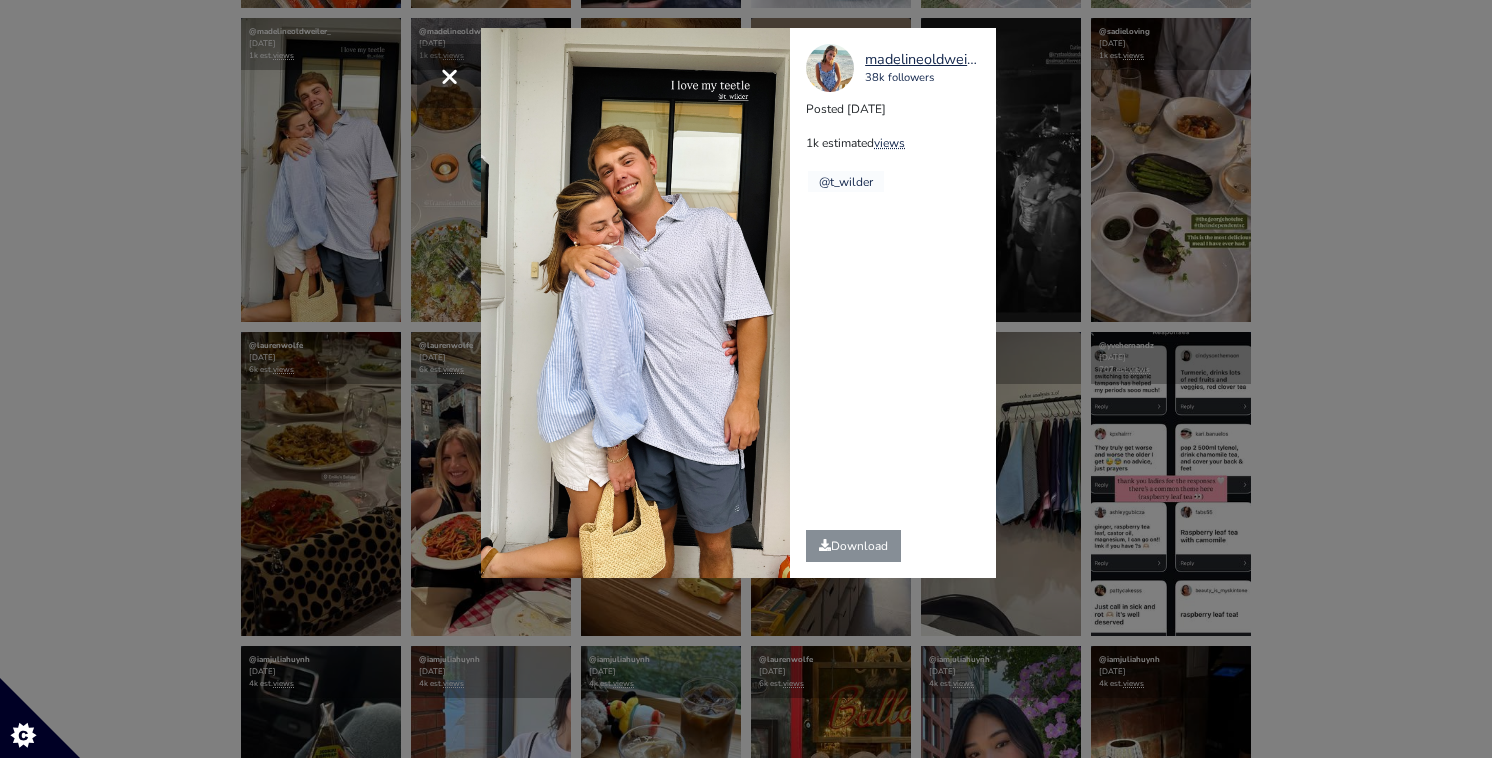 click on "×
madelineoldweiler_
38k followers
Posted [DATE]
1k
estimated
views
@t_wilder" at bounding box center [746, 379] 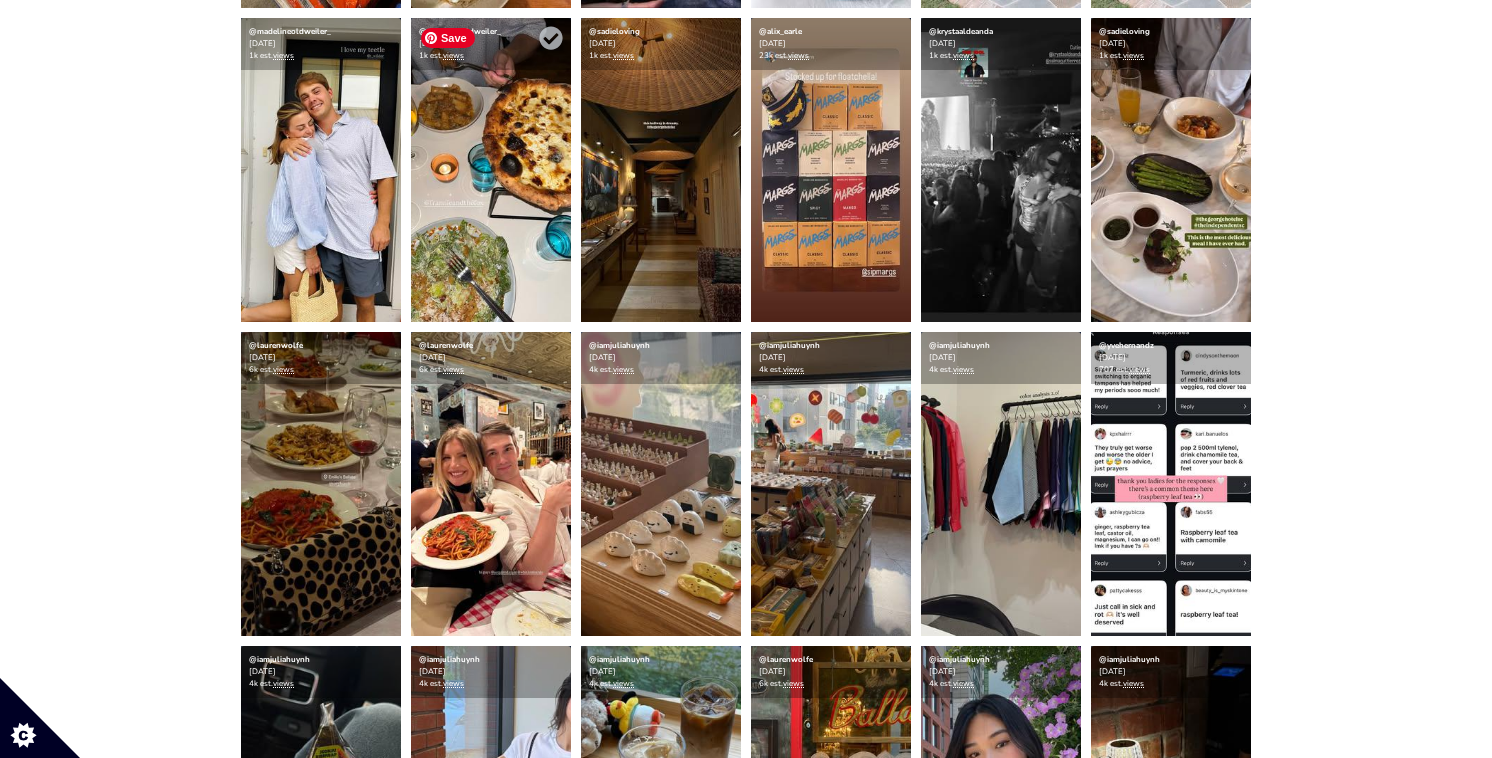 click at bounding box center [491, 170] 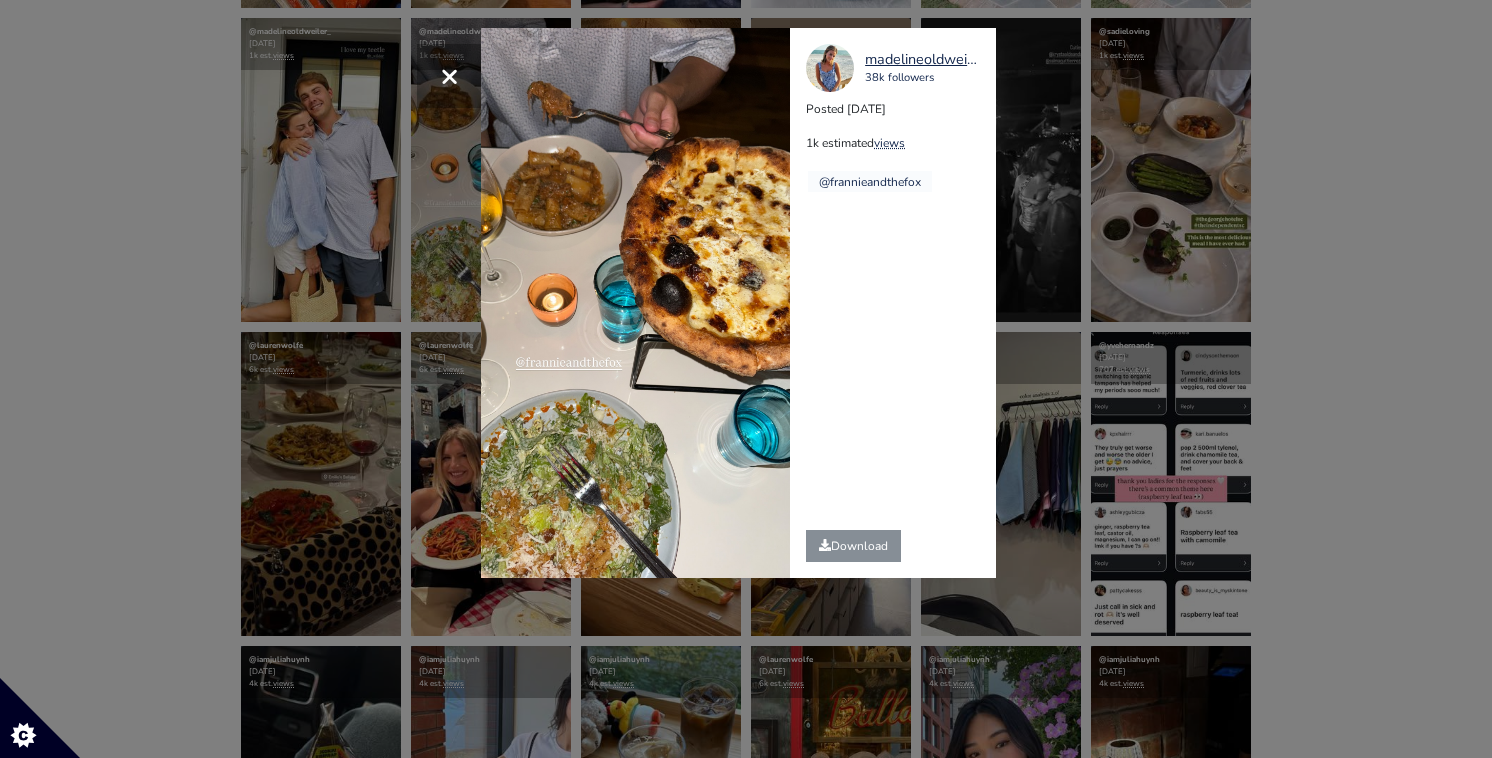 click on "×
madelineoldweiler_
38k followers
Posted [DATE]
1k
estimated
views
@frannieandthefox" at bounding box center [746, 379] 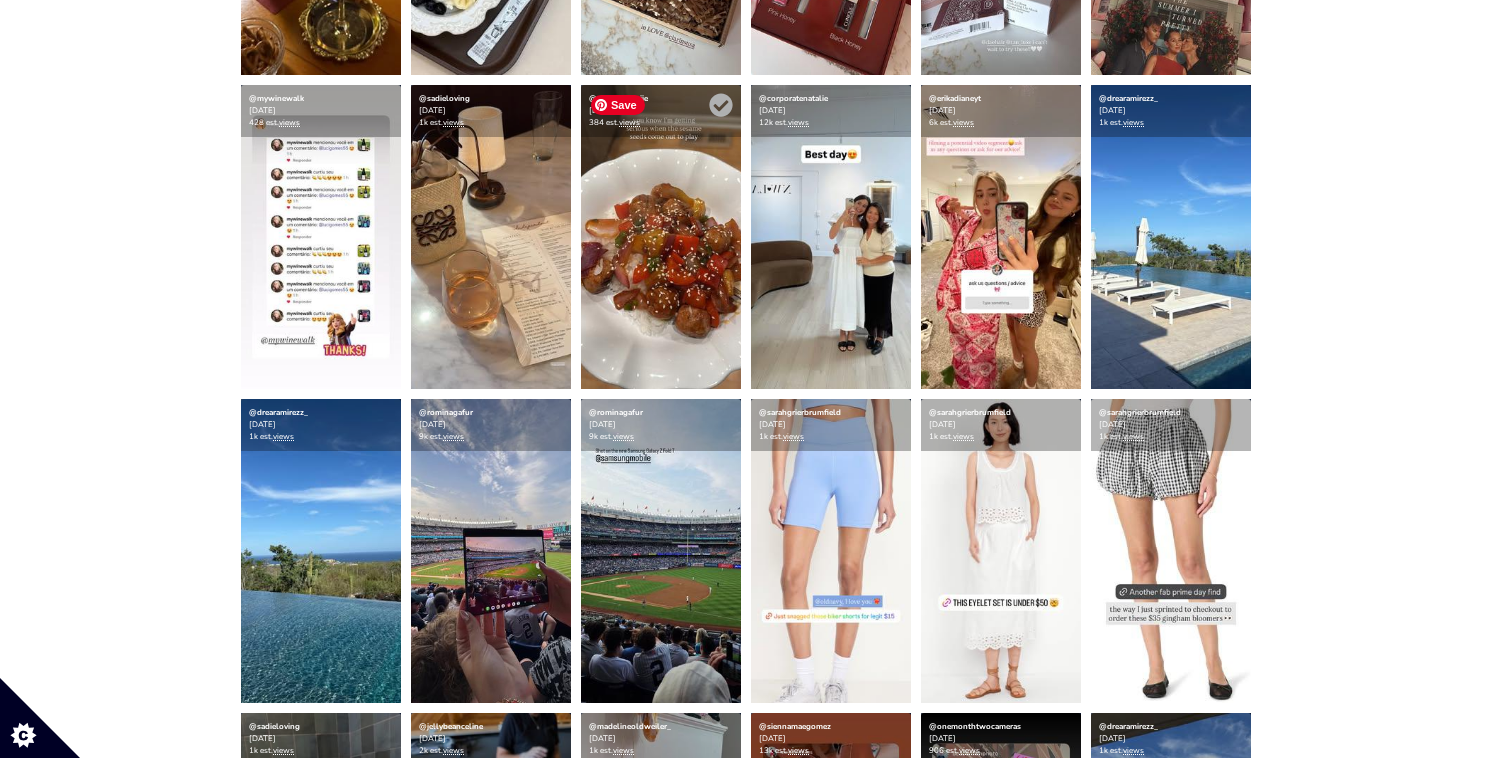 scroll, scrollTop: 2521, scrollLeft: 0, axis: vertical 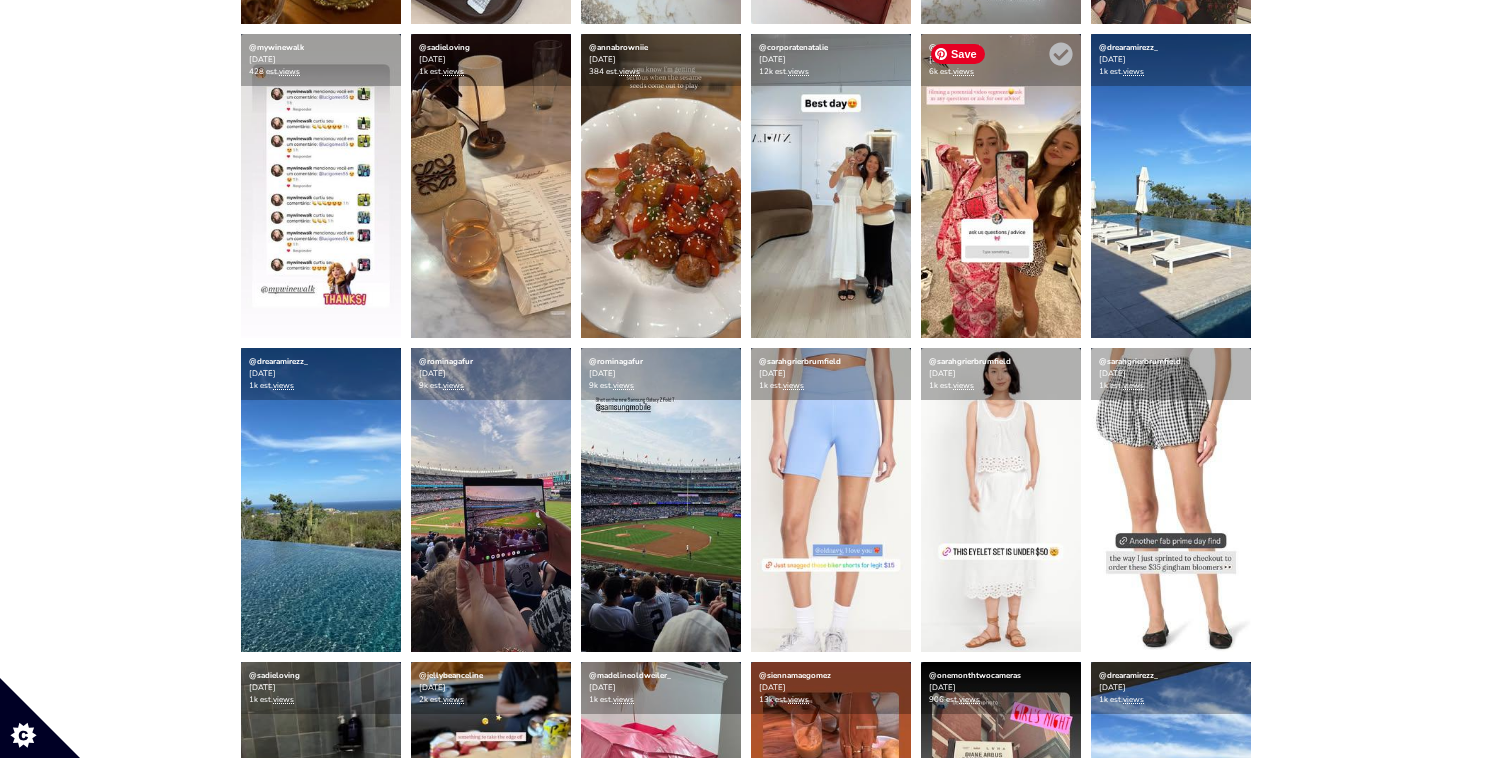 click at bounding box center (1001, 186) 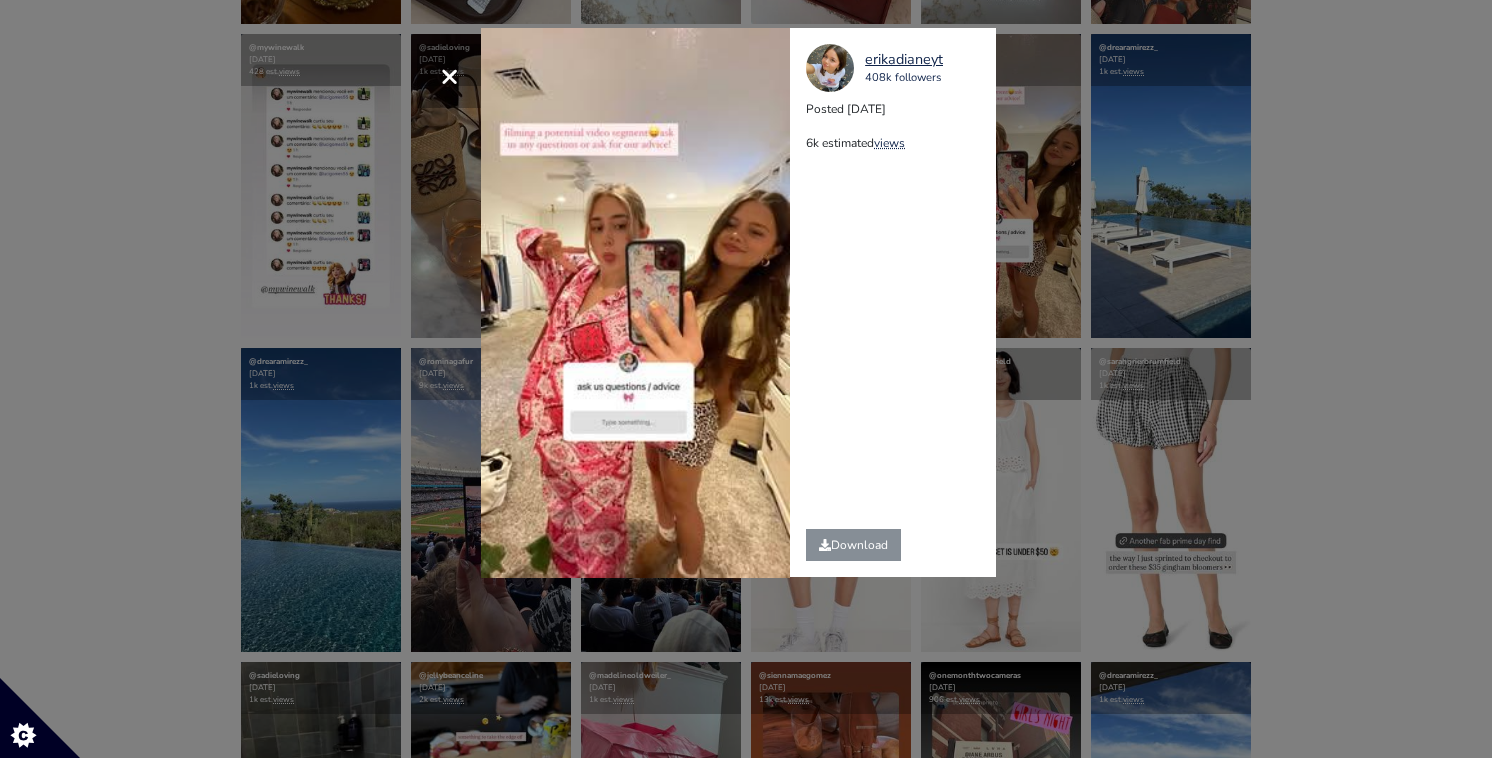 click on "×
Your browser does not support HTML5 video.
erikadianeyt
408k followers
Posted [DATE]
6k
estimated
views" at bounding box center [746, 379] 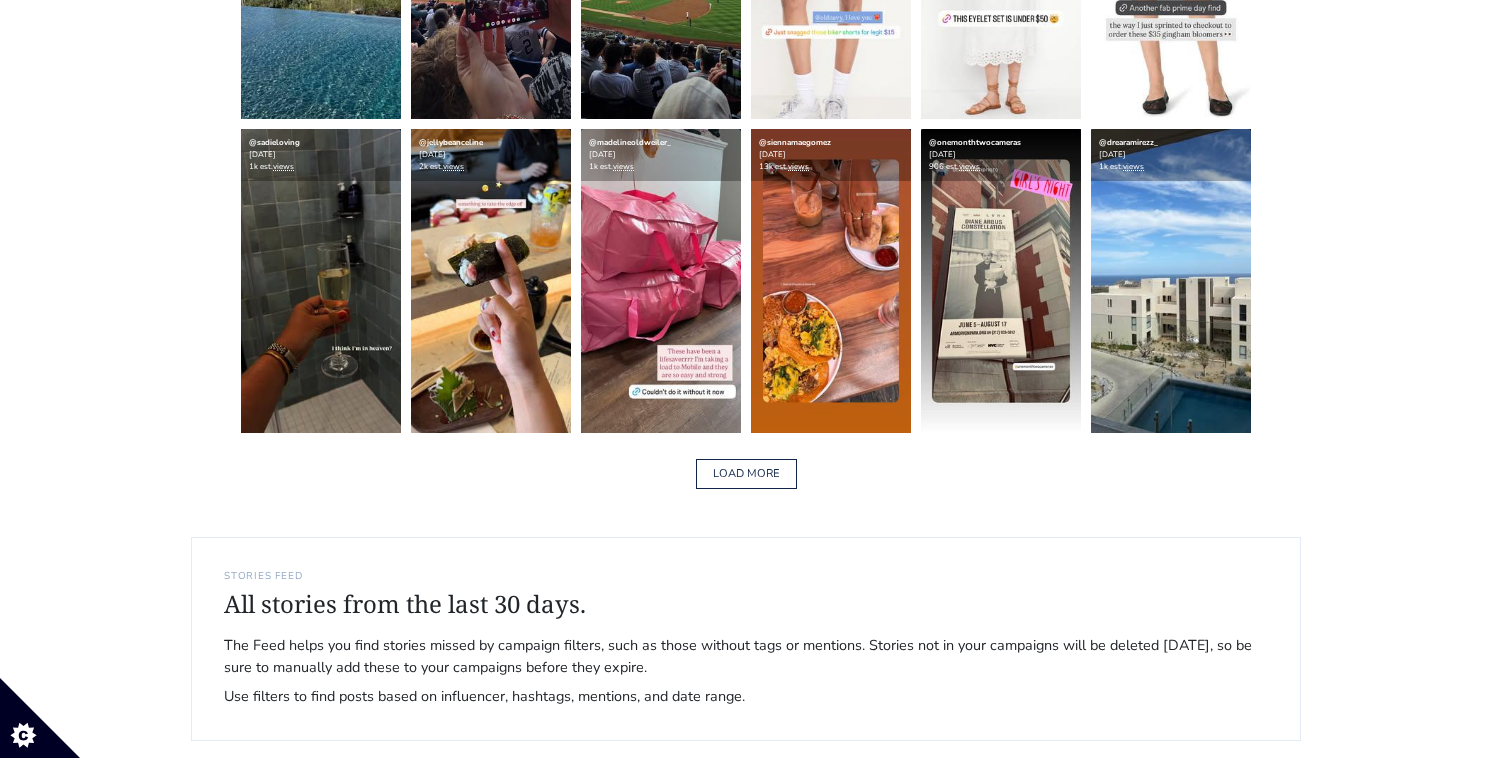 scroll, scrollTop: 3056, scrollLeft: 0, axis: vertical 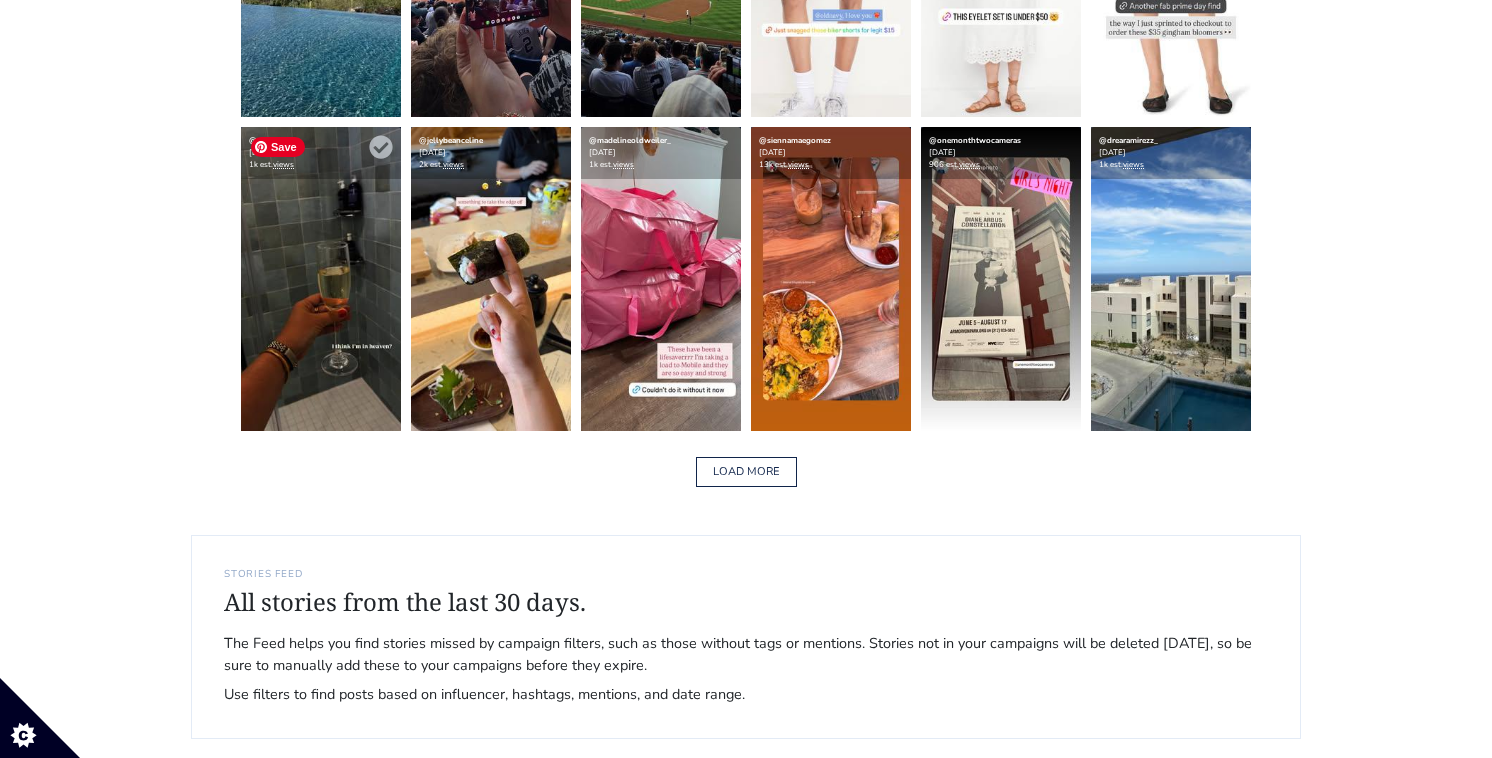 click at bounding box center (321, 279) 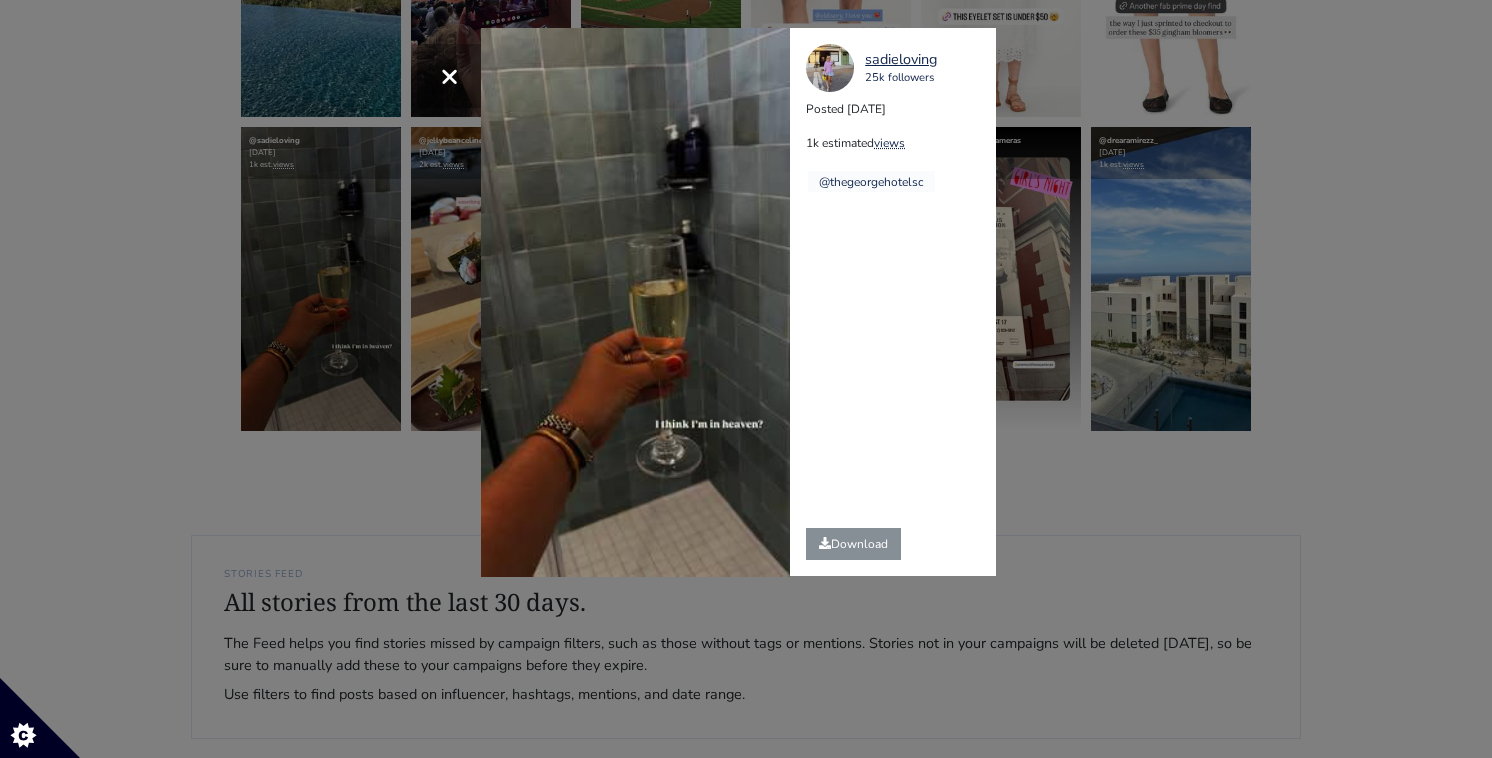 drag, startPoint x: 503, startPoint y: 335, endPoint x: 371, endPoint y: 332, distance: 132.03409 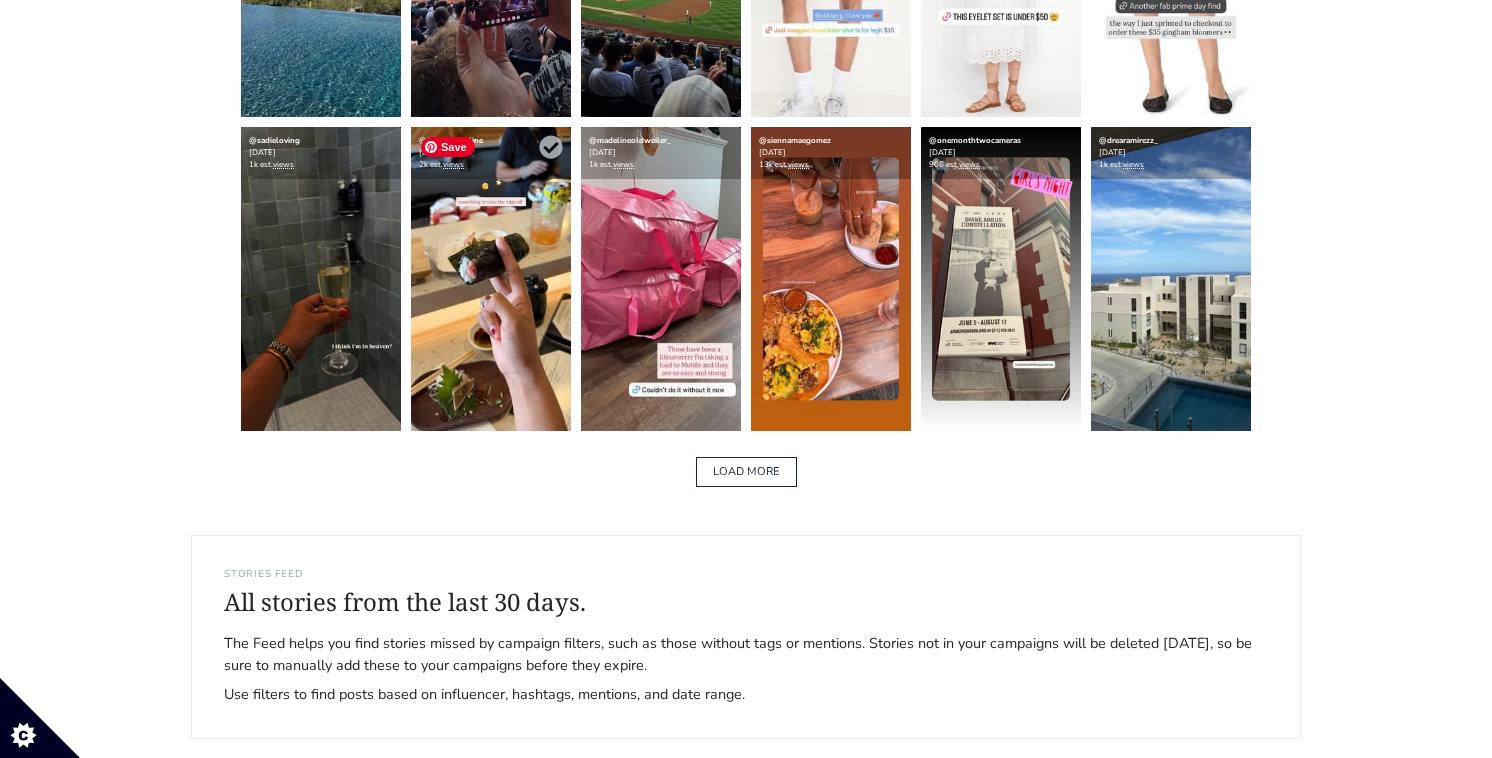 click at bounding box center [491, 279] 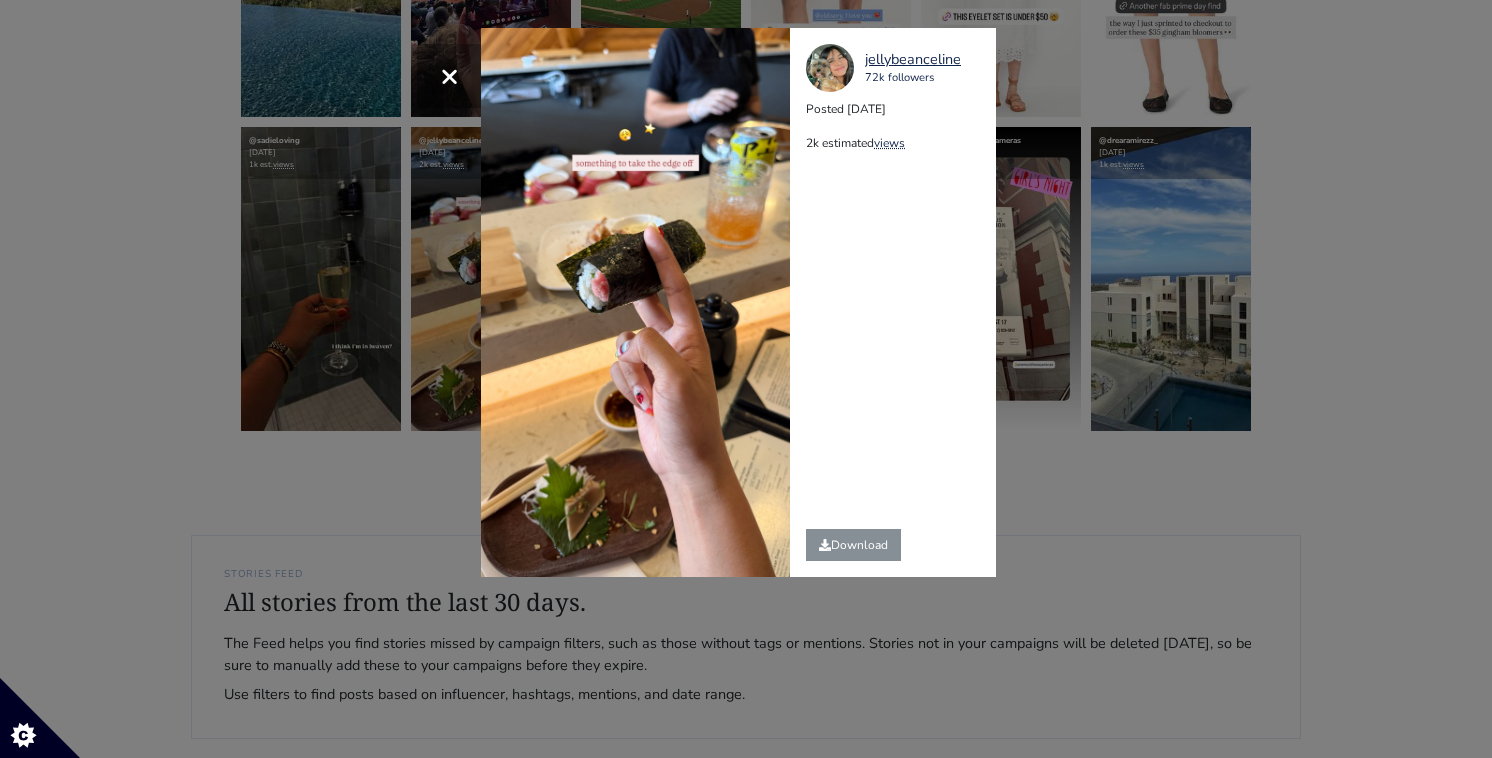 click on "×
jellybeanceline
72k followers
Posted [DATE]
2k
estimated
views" at bounding box center (746, 379) 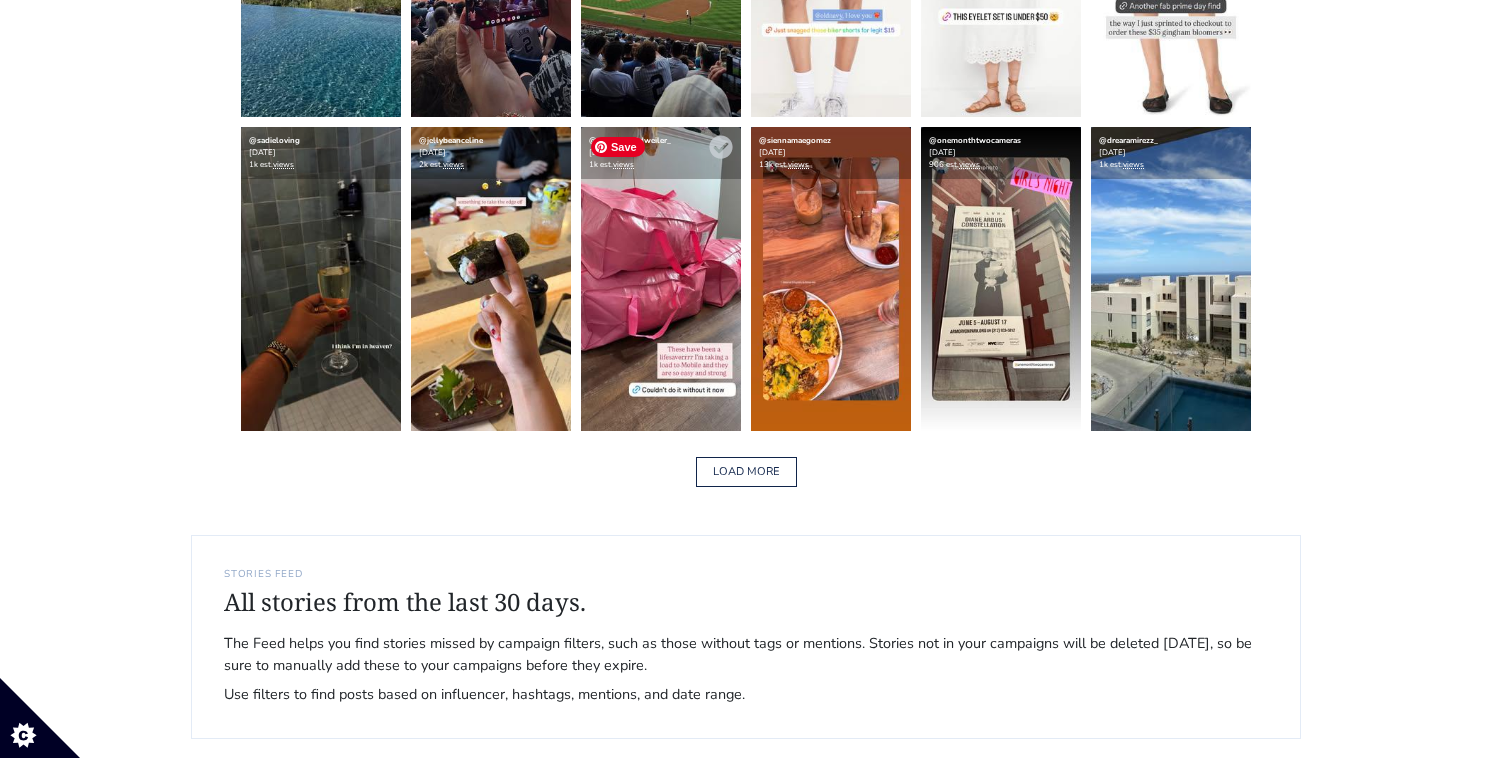 click at bounding box center (661, 279) 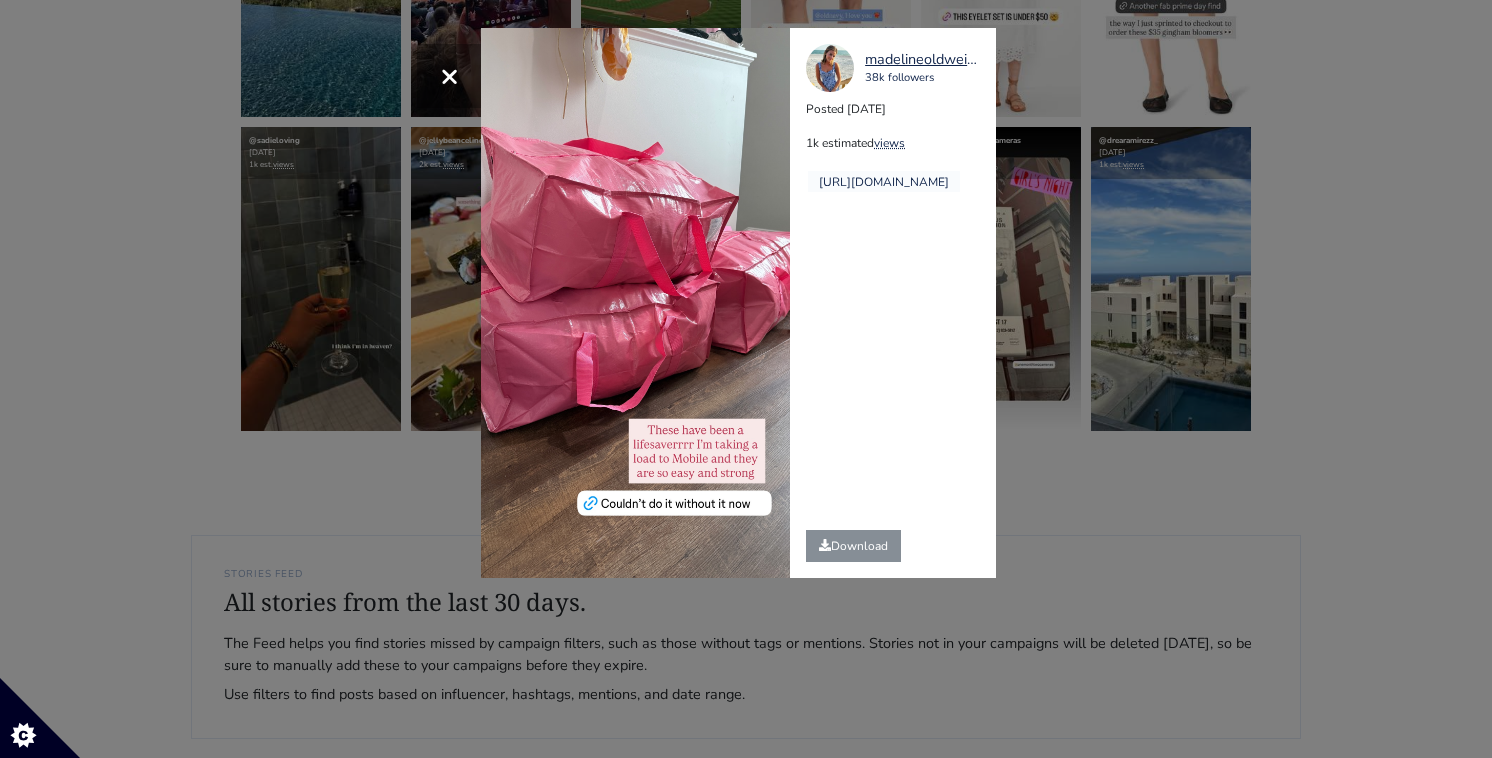 click on "×
madelineoldweiler_
38k followers
Posted [DATE]
1k
estimated
views" at bounding box center (746, 379) 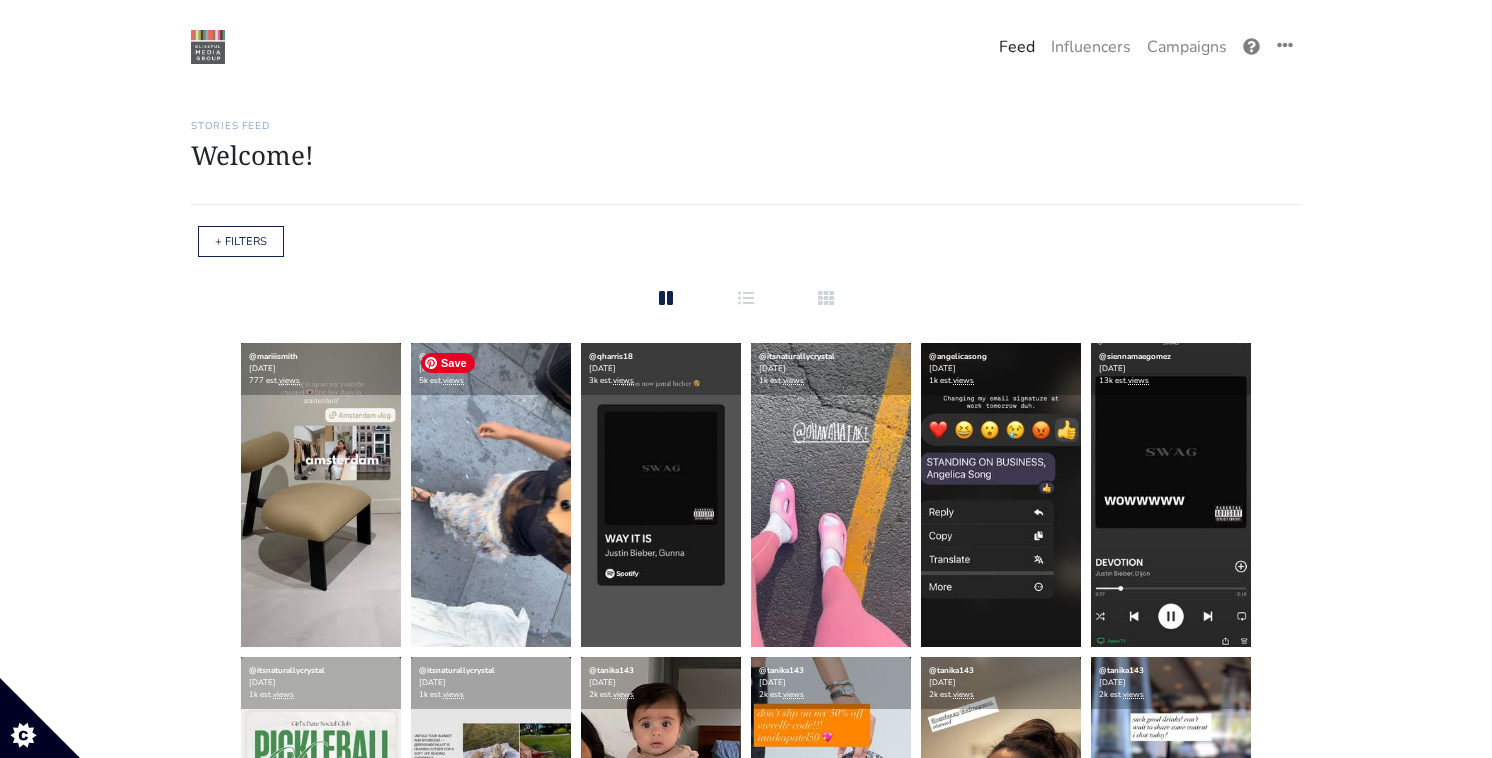 scroll, scrollTop: 0, scrollLeft: 0, axis: both 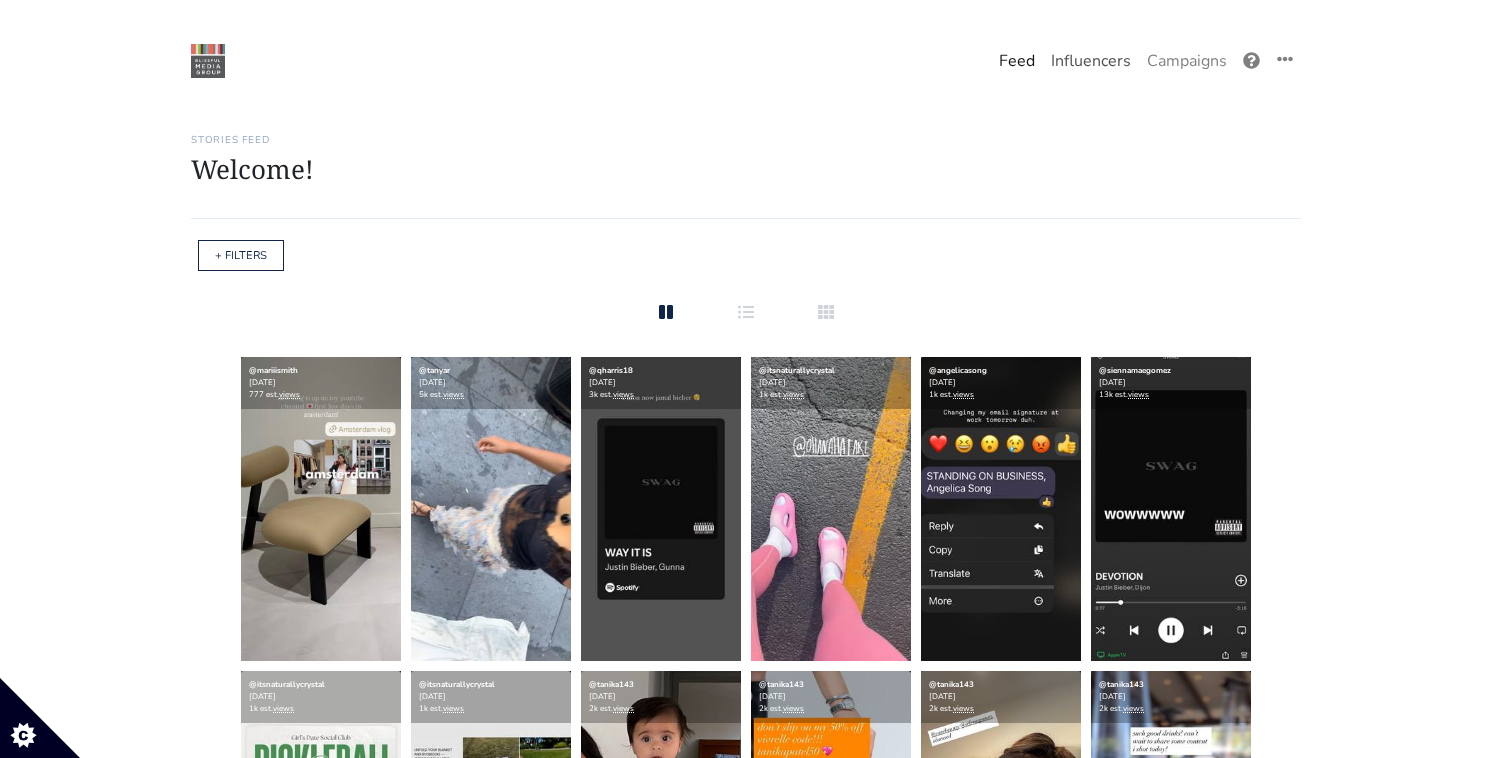 click on "Influencers" at bounding box center [1091, 61] 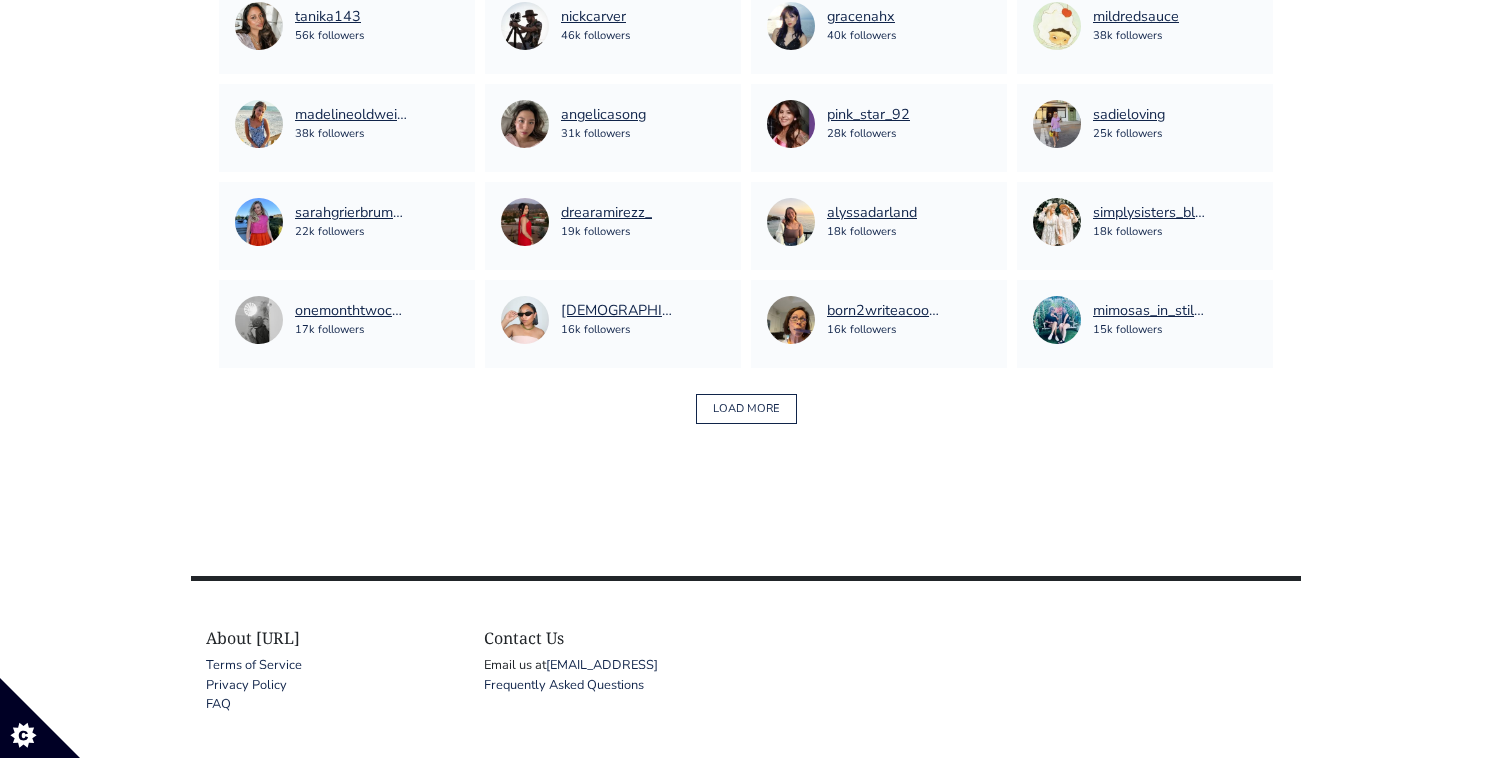scroll, scrollTop: 1507, scrollLeft: 0, axis: vertical 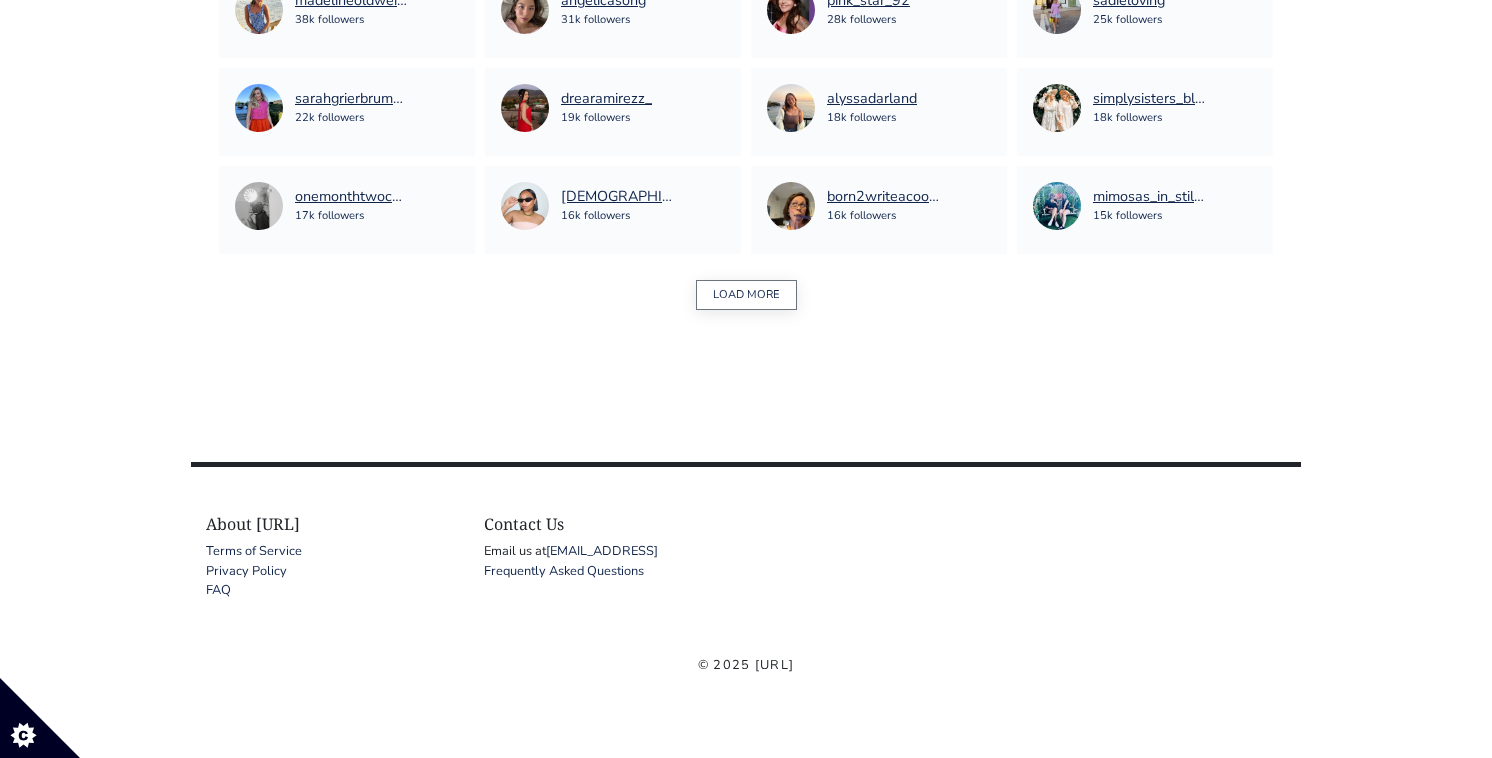 click on "LOAD MORE" at bounding box center (746, 295) 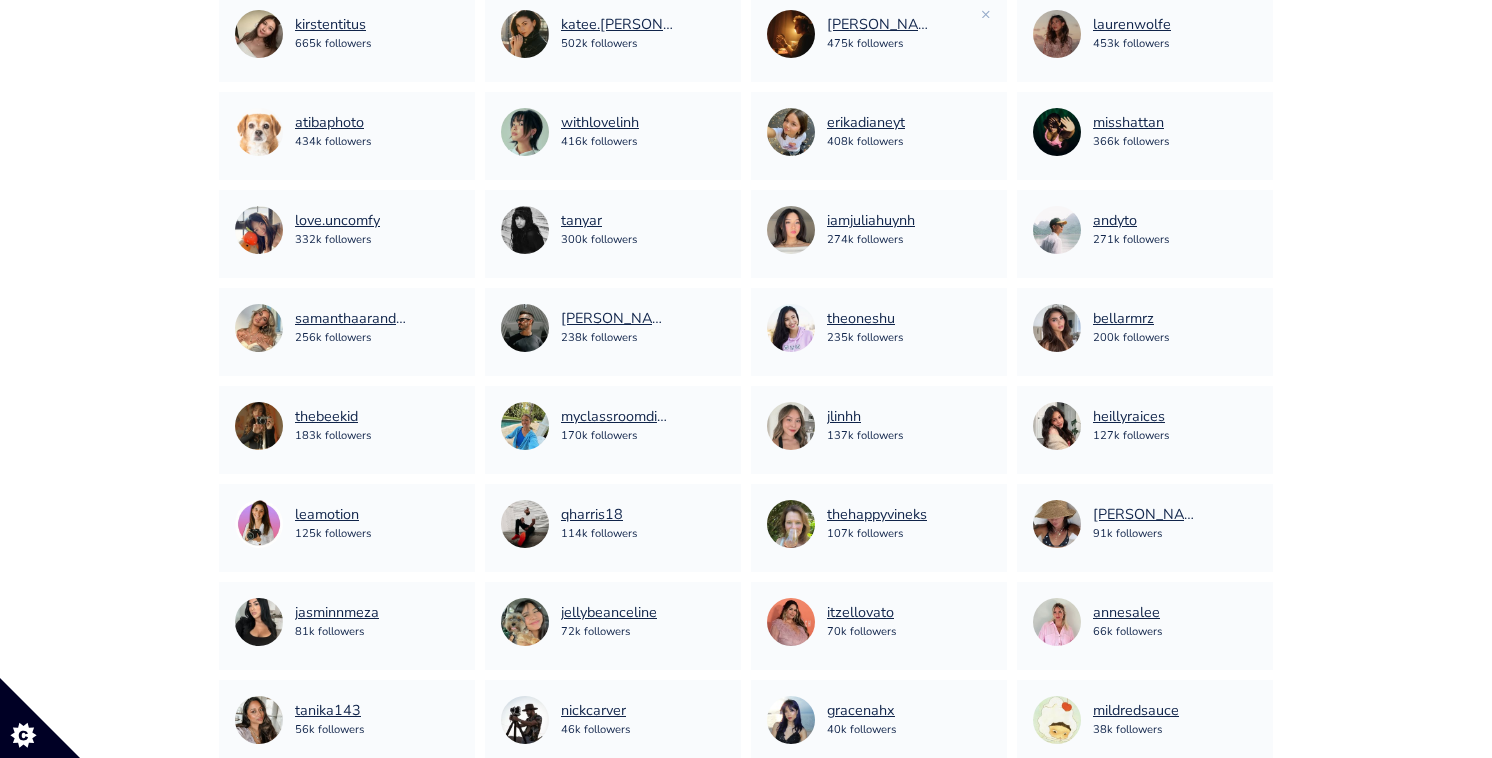scroll, scrollTop: 0, scrollLeft: 0, axis: both 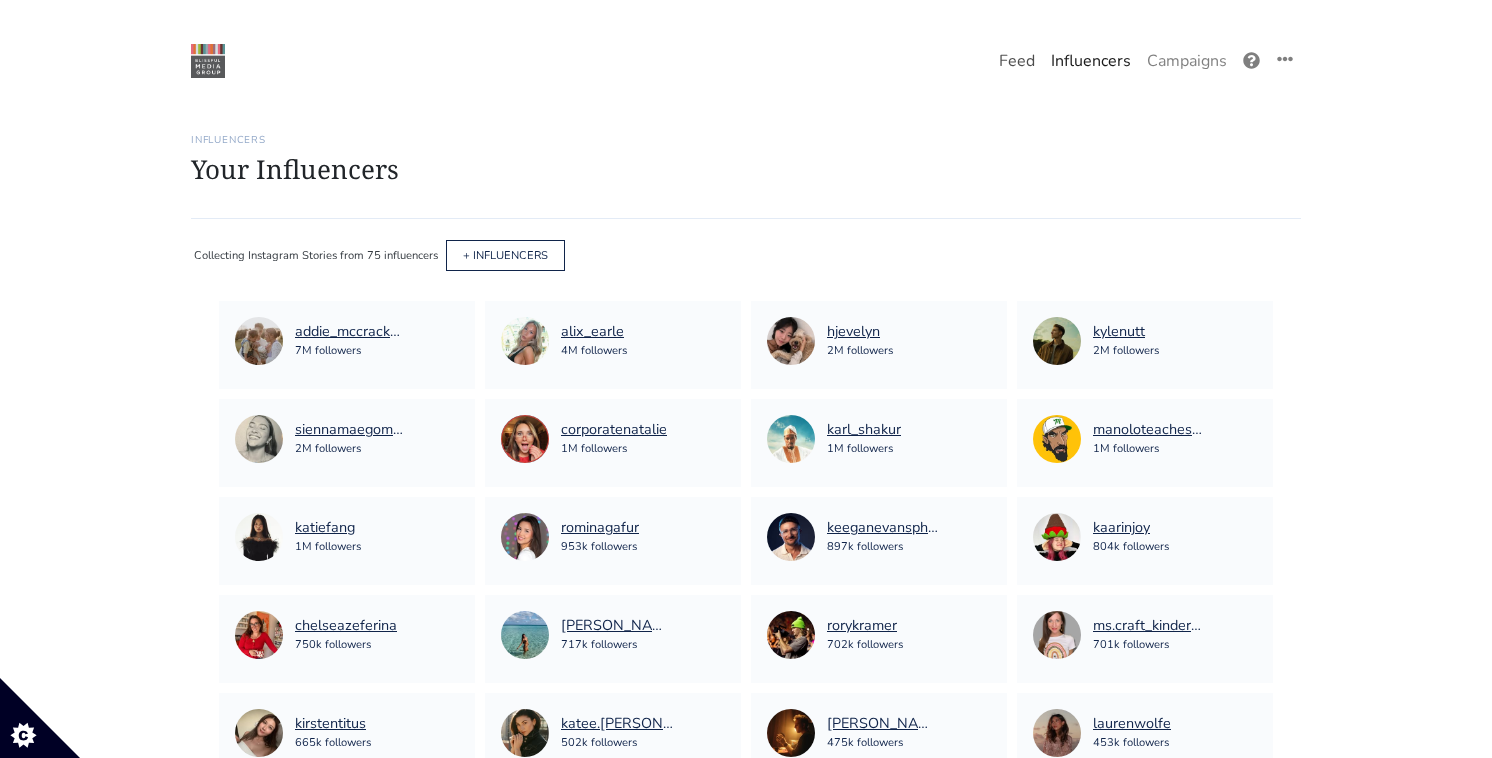 click on "Feed" at bounding box center [1017, 61] 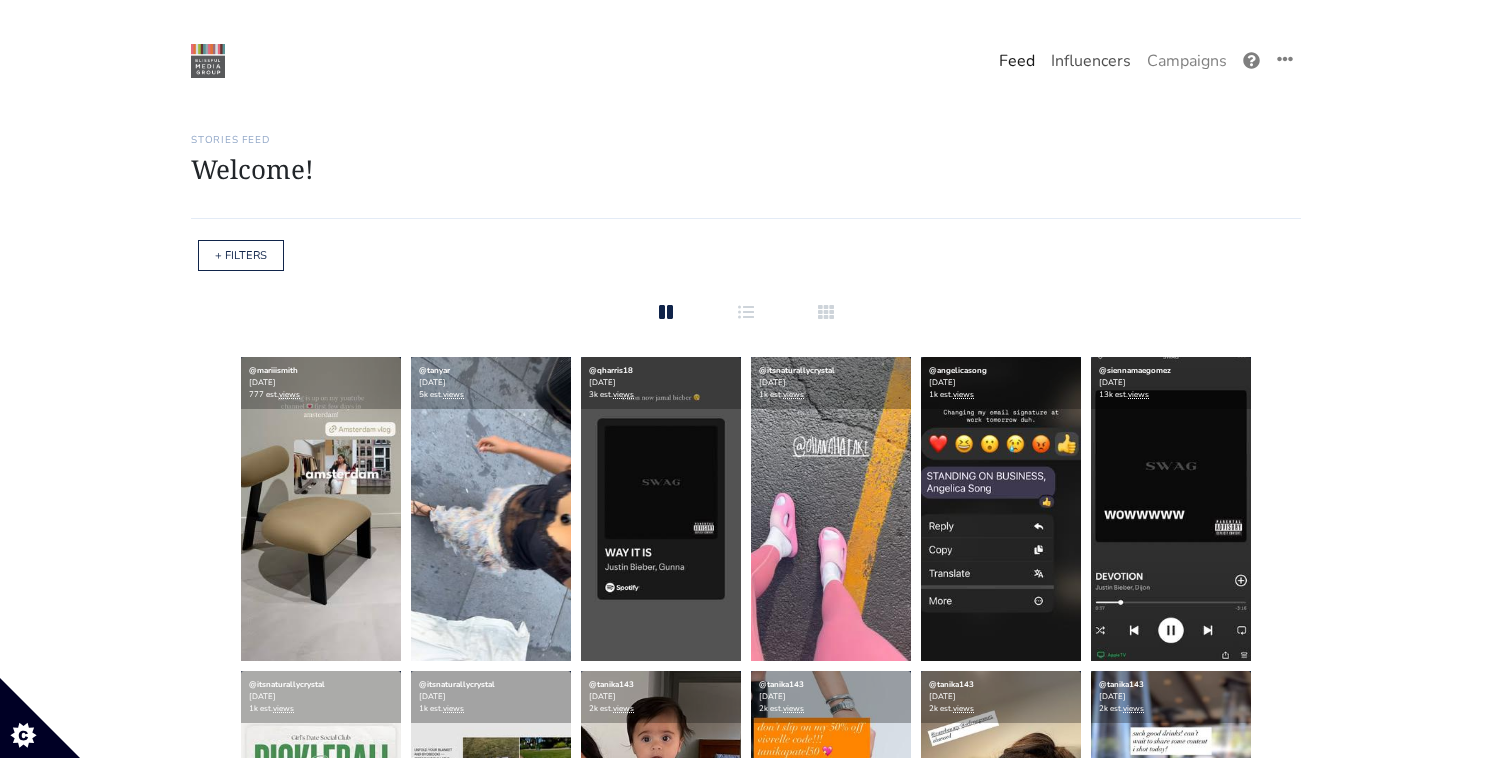 click on "Influencers" at bounding box center [1091, 61] 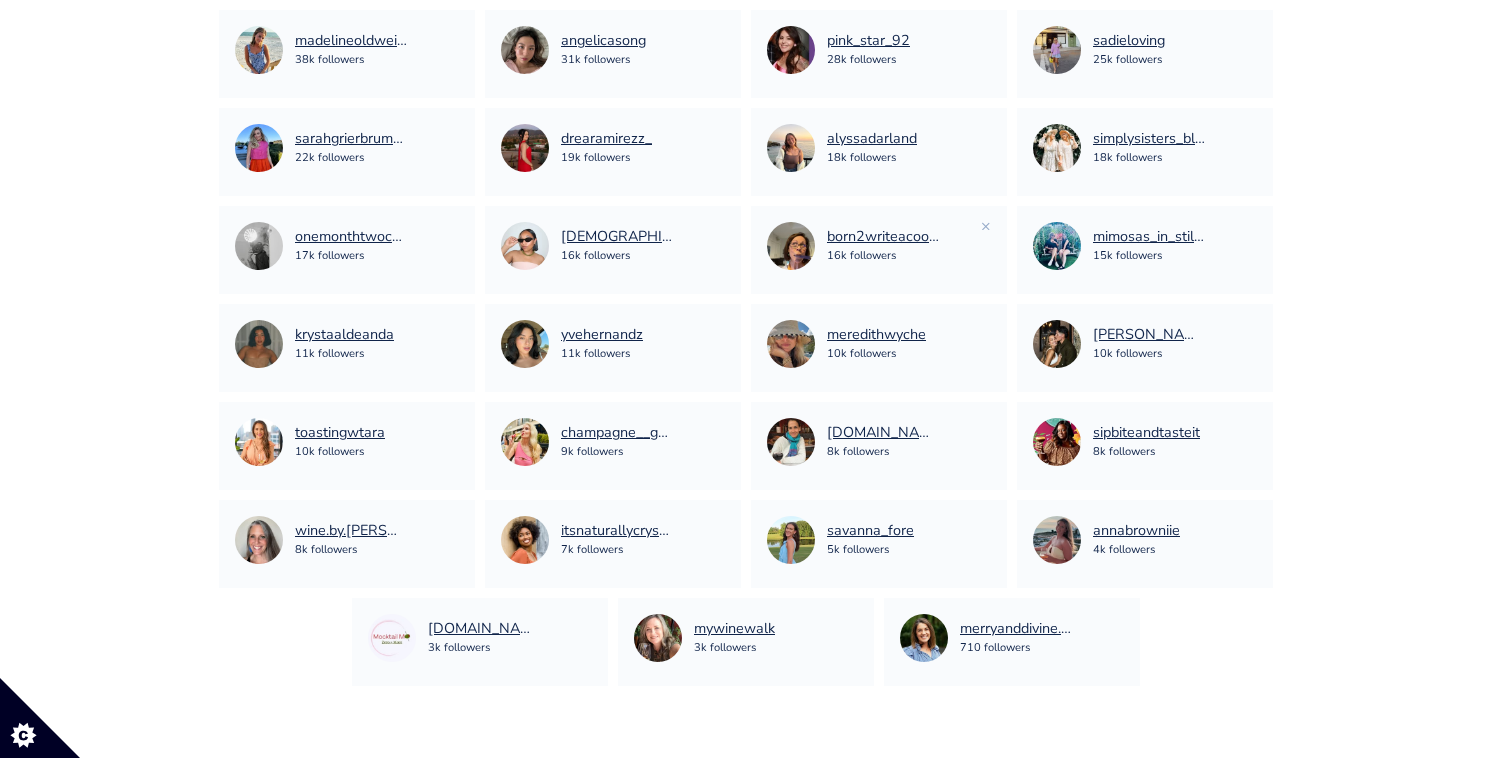 scroll, scrollTop: 1468, scrollLeft: 0, axis: vertical 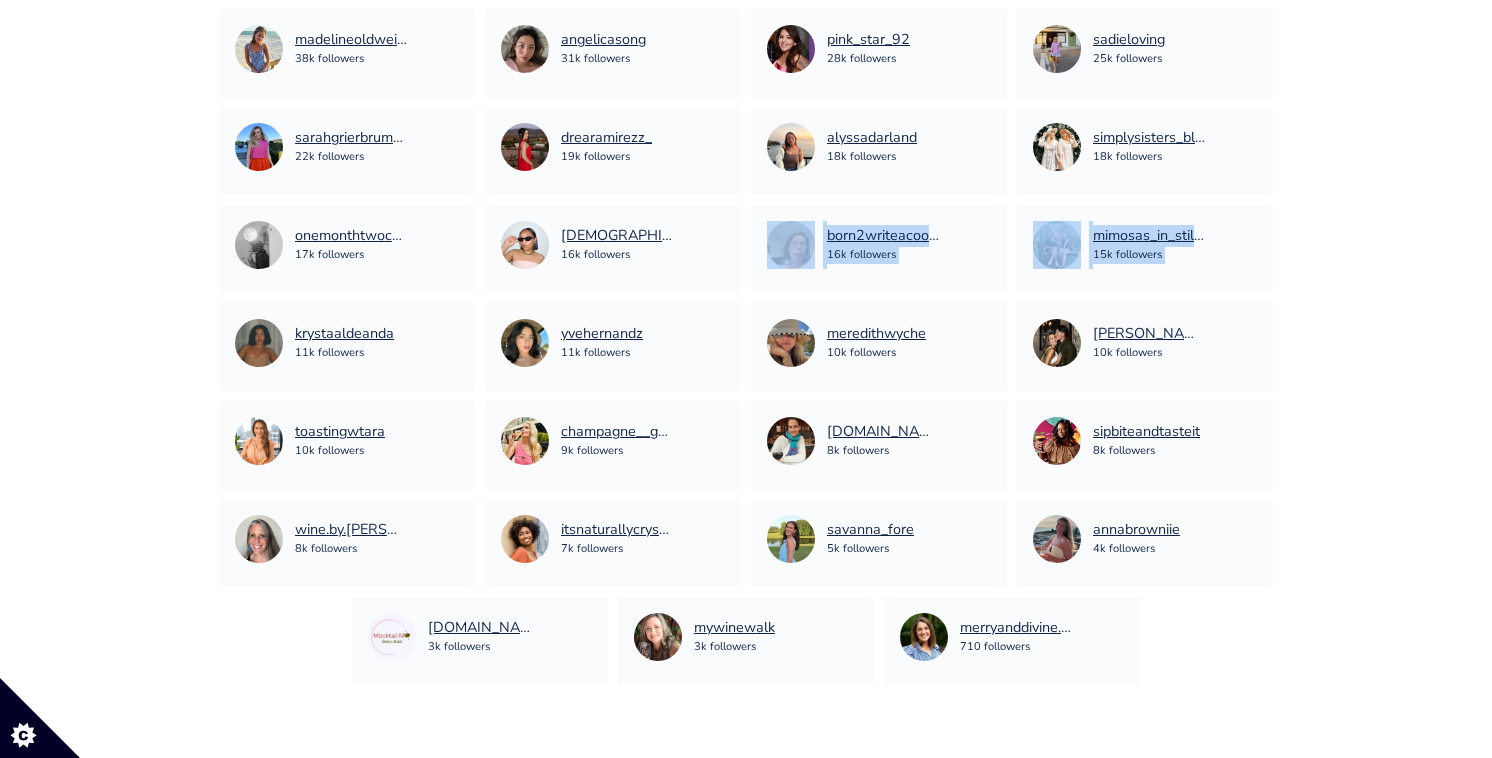 drag, startPoint x: 1252, startPoint y: 222, endPoint x: 955, endPoint y: 200, distance: 297.8137 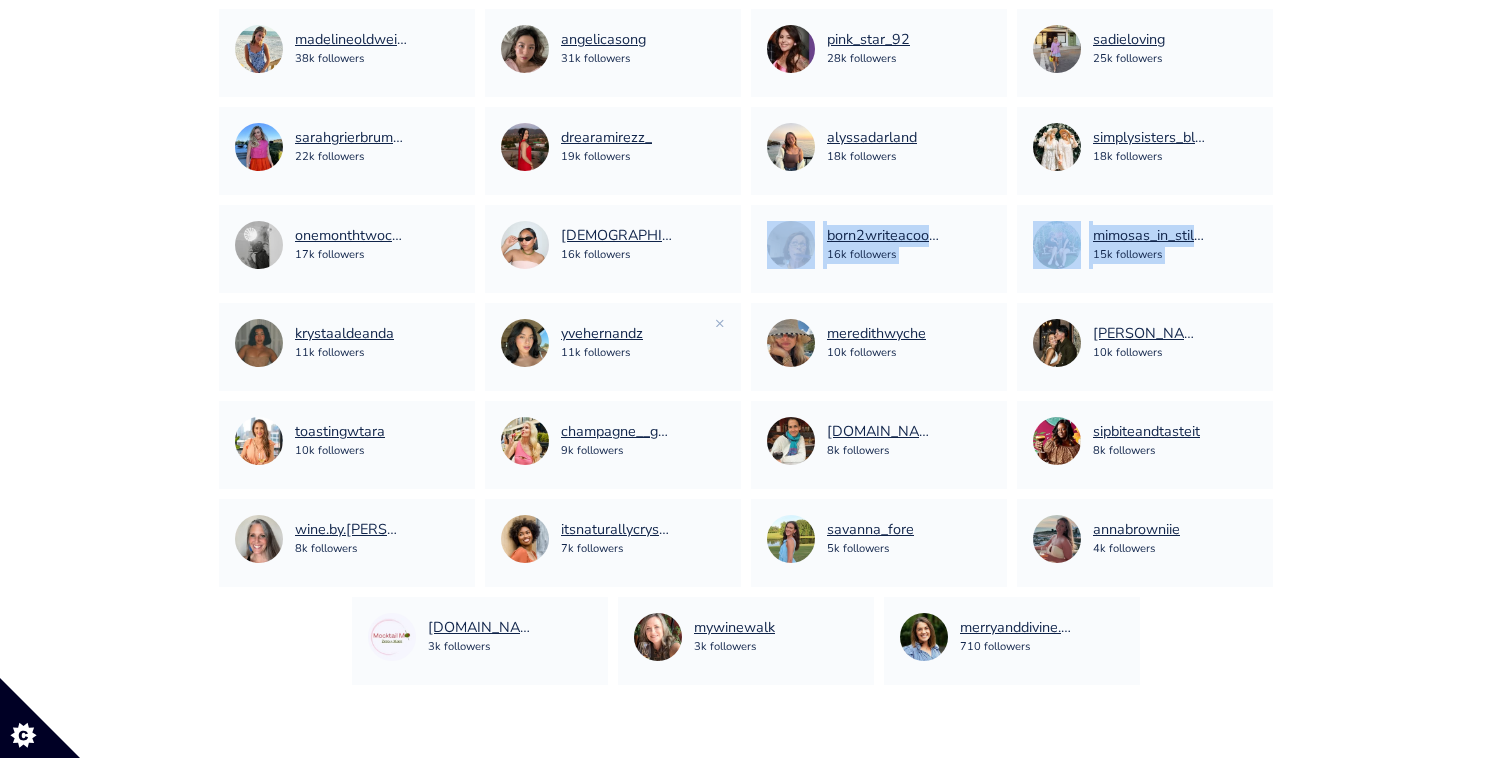 drag, startPoint x: 719, startPoint y: 323, endPoint x: 513, endPoint y: 360, distance: 209.29645 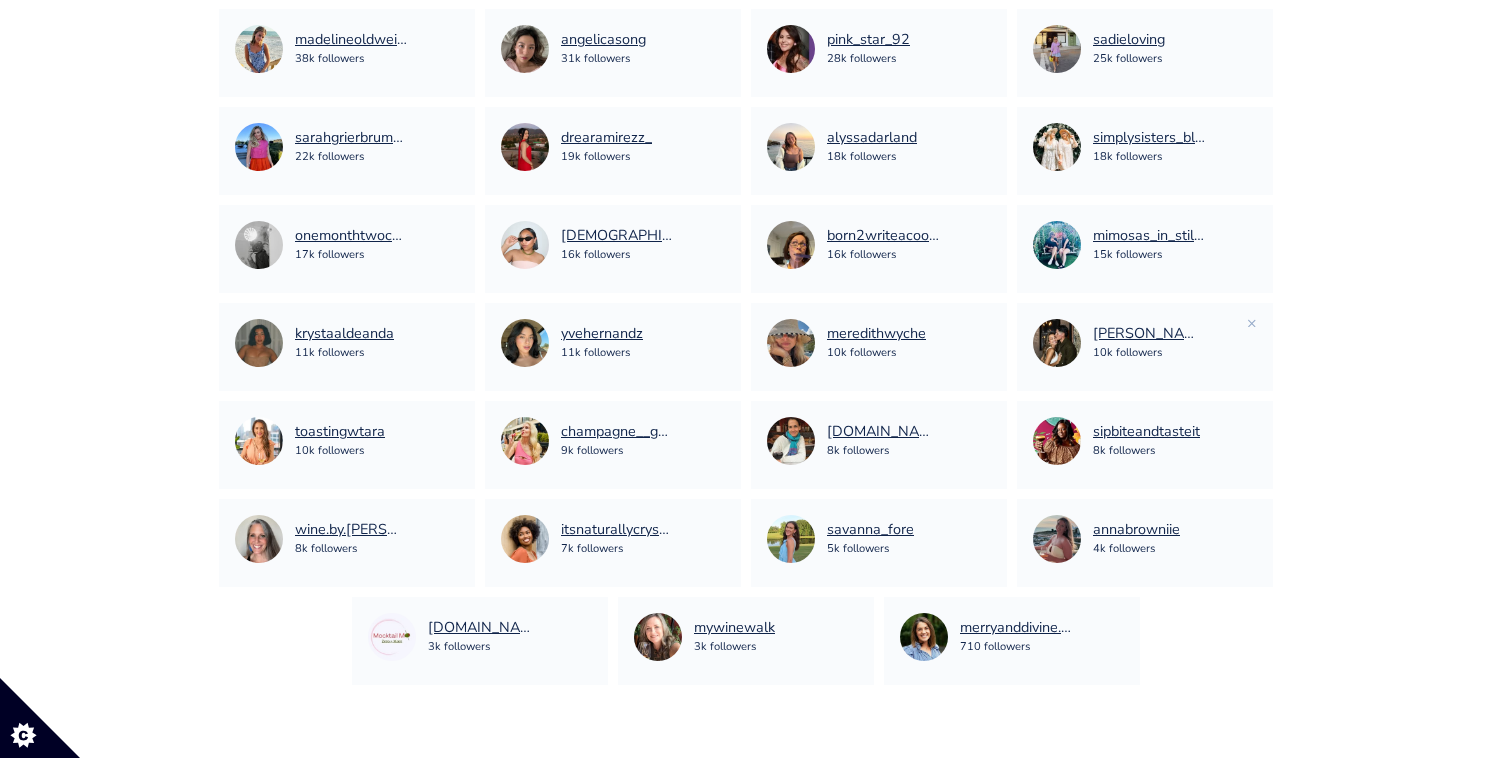click on "[PERSON_NAME]
10k followers" at bounding box center (1145, 343) 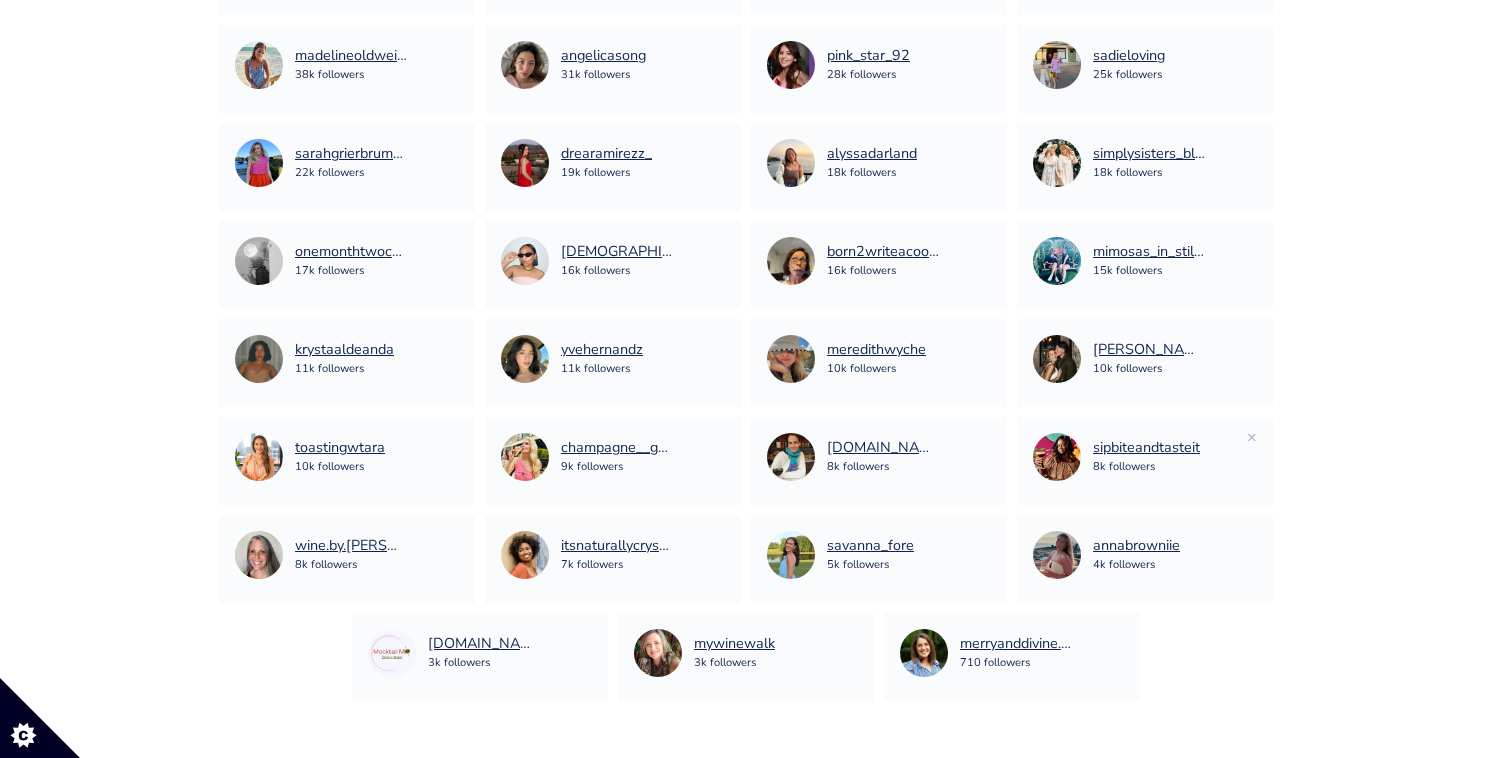 scroll, scrollTop: 1448, scrollLeft: 0, axis: vertical 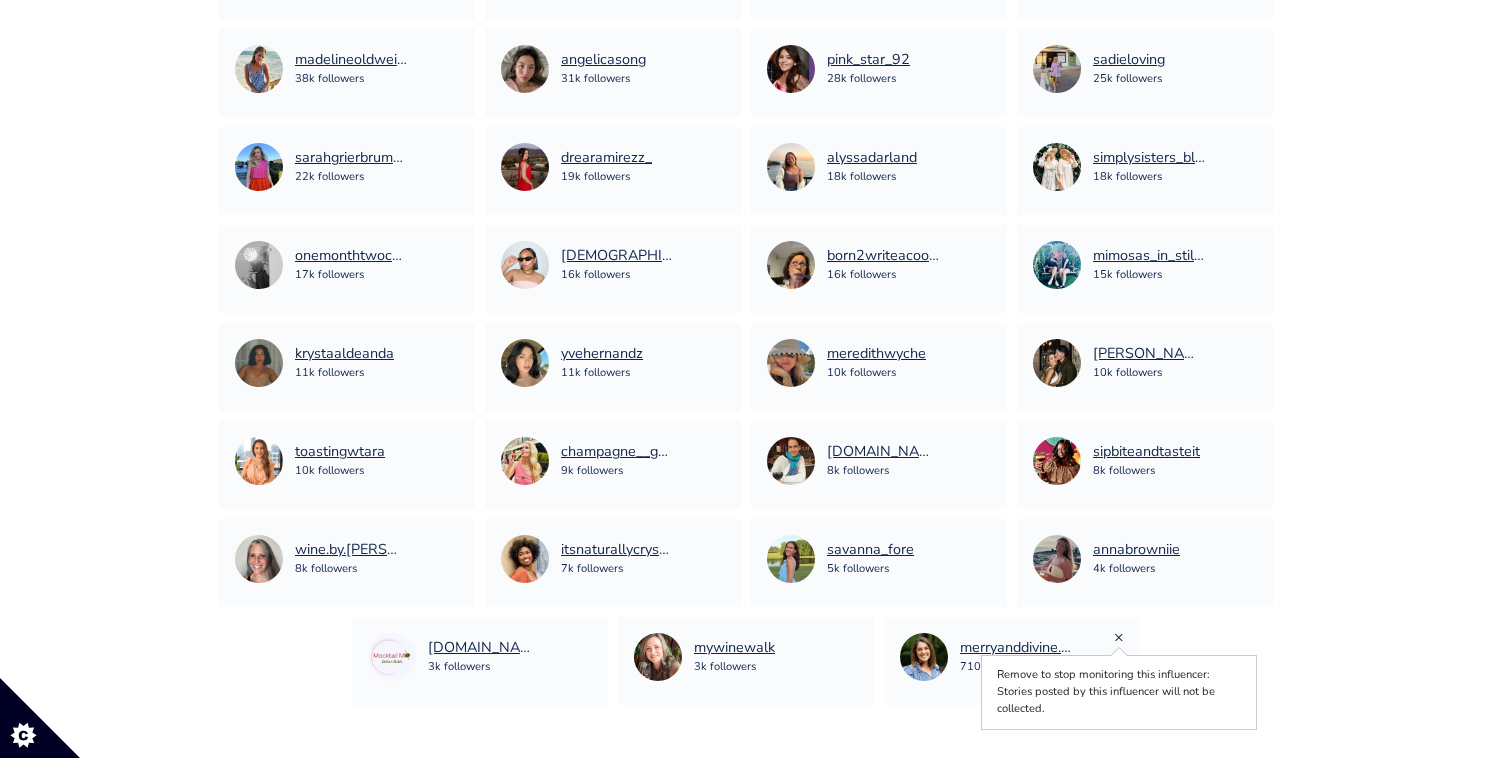 click on "×" at bounding box center (1119, 637) 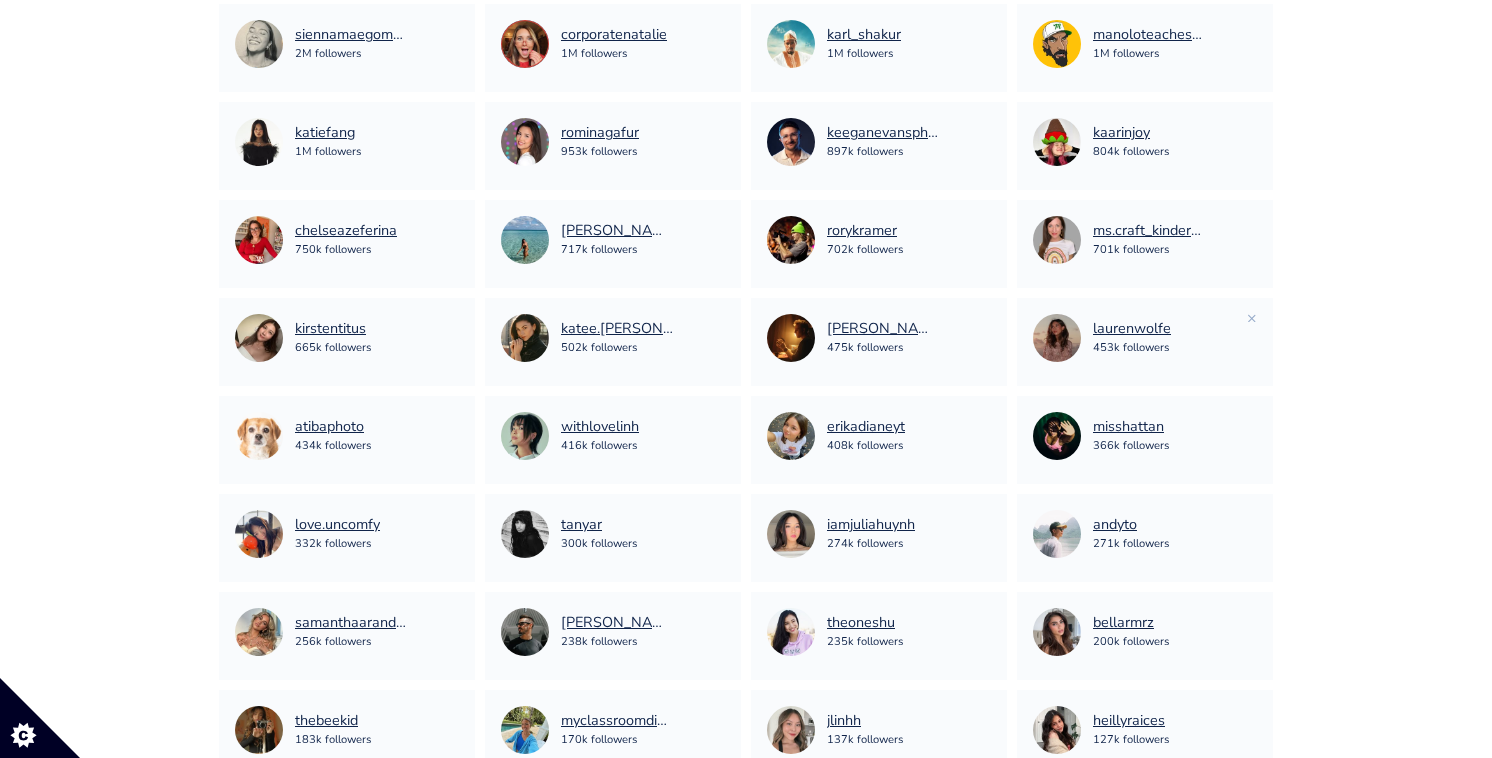 scroll, scrollTop: 0, scrollLeft: 0, axis: both 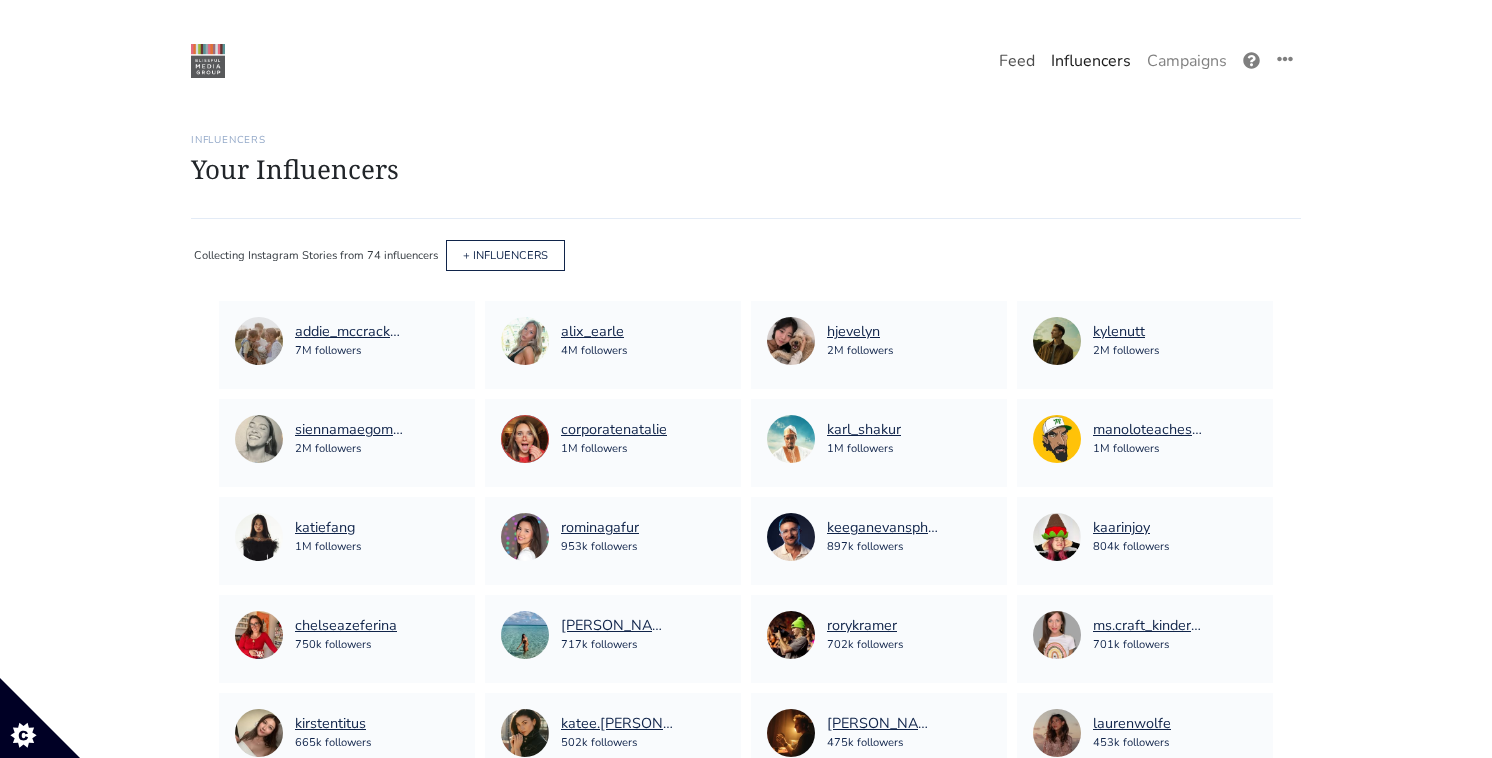 click on "Feed" at bounding box center (1017, 61) 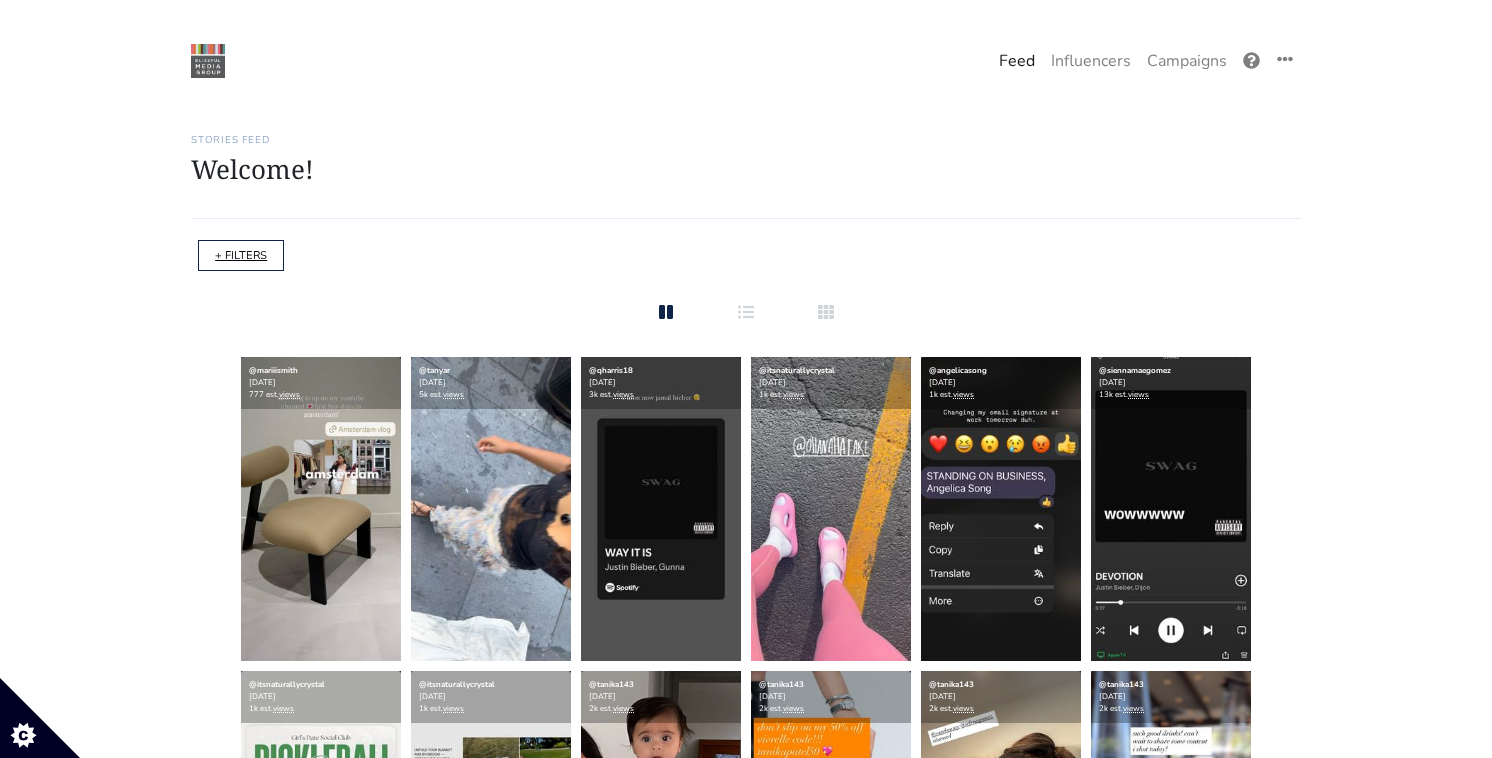 click on "+ FILTERS" at bounding box center [241, 255] 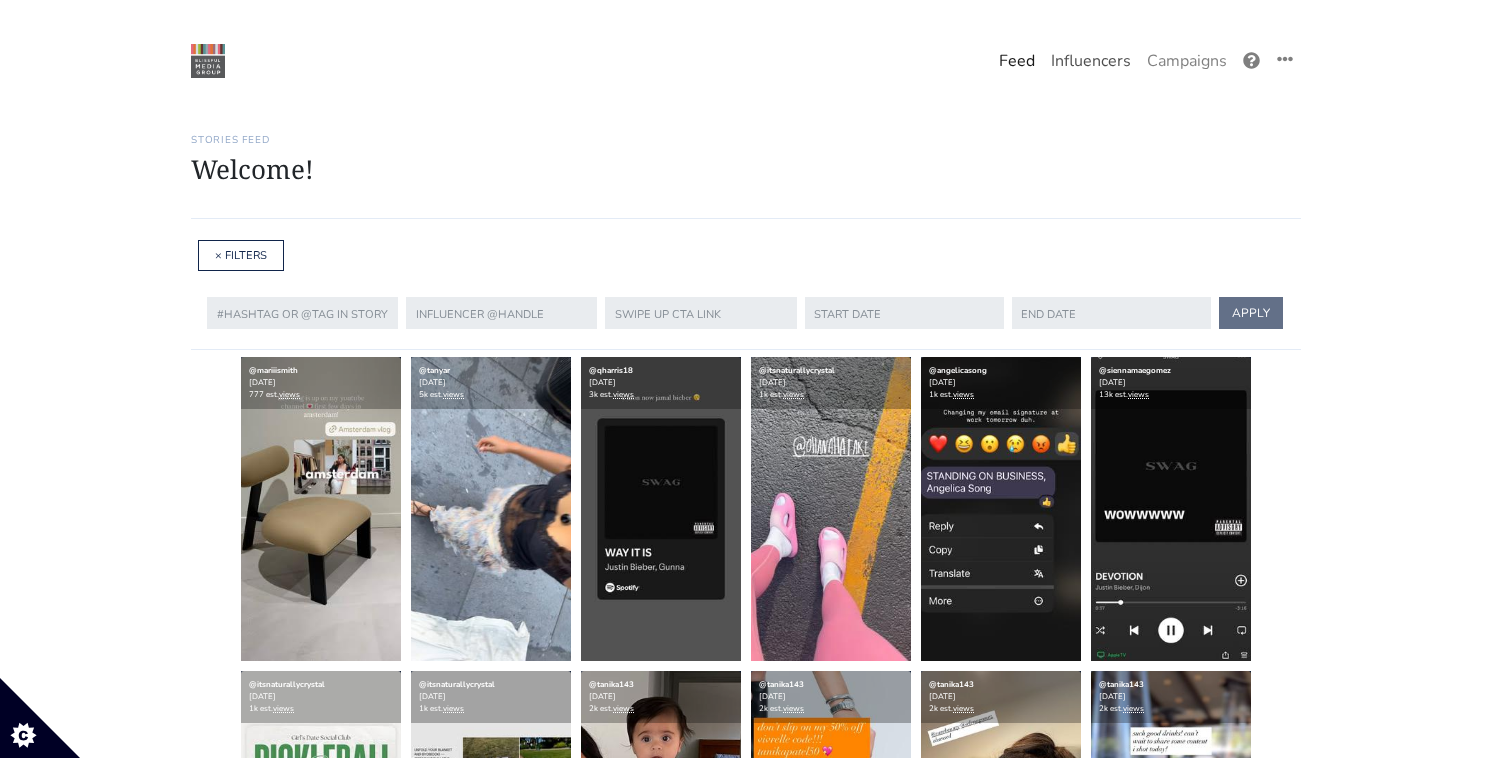 click on "Influencers" at bounding box center (1091, 61) 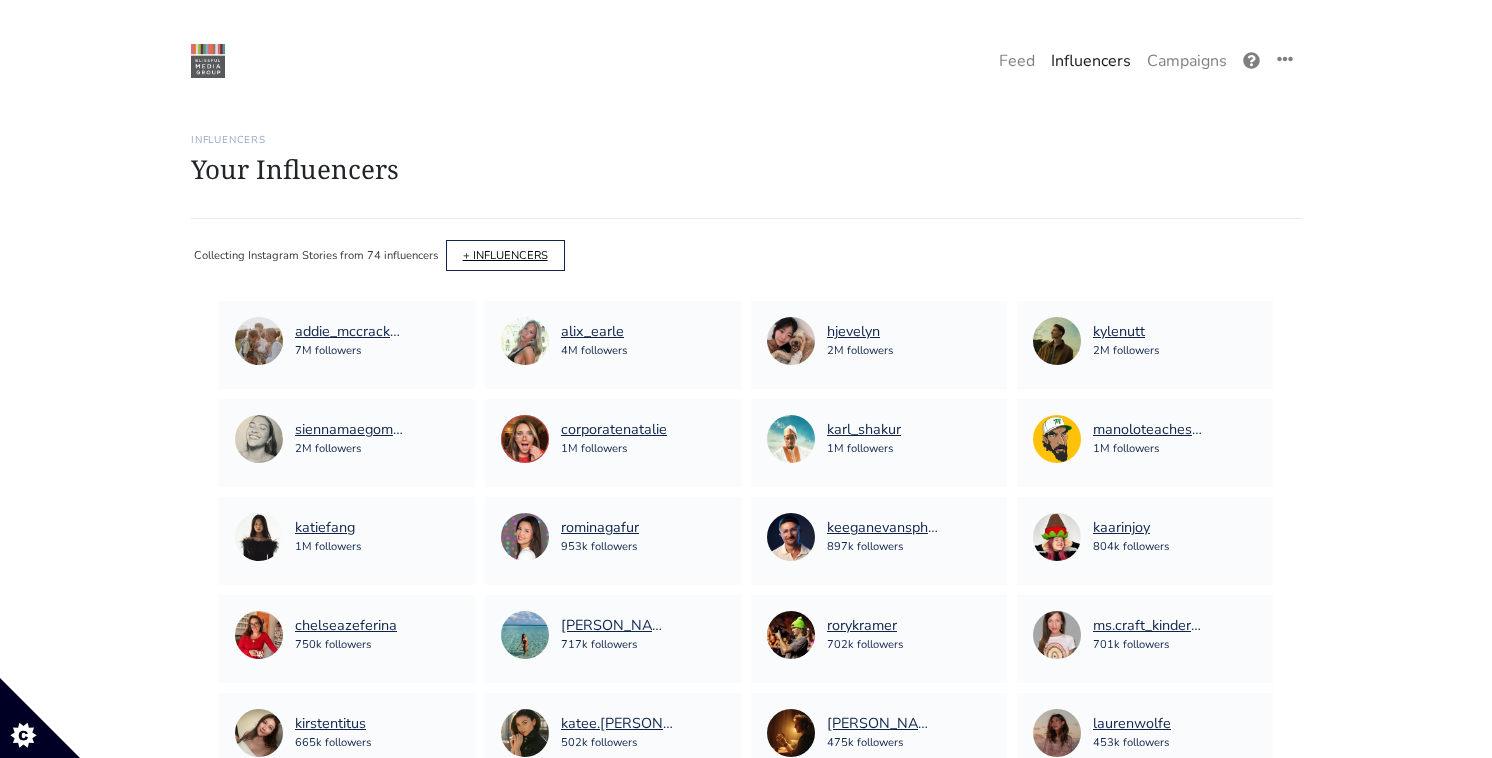 click on "+ INFLUENCERS" at bounding box center [505, 255] 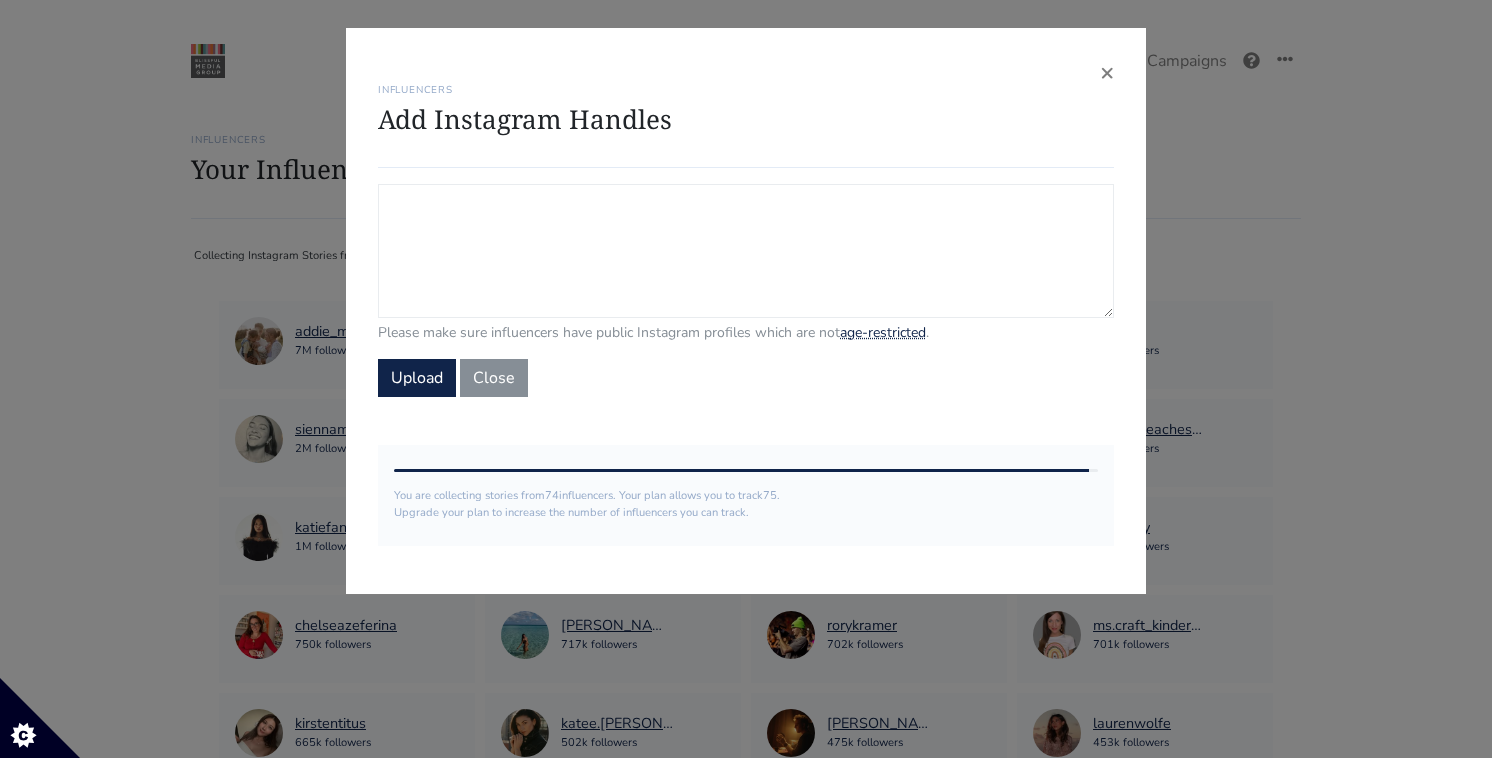 click on "Campaign Influencers
(optional) Only stories from these influencers will be included.
If blank, campaign will track stories from all influencers in your account." at bounding box center (746, 251) 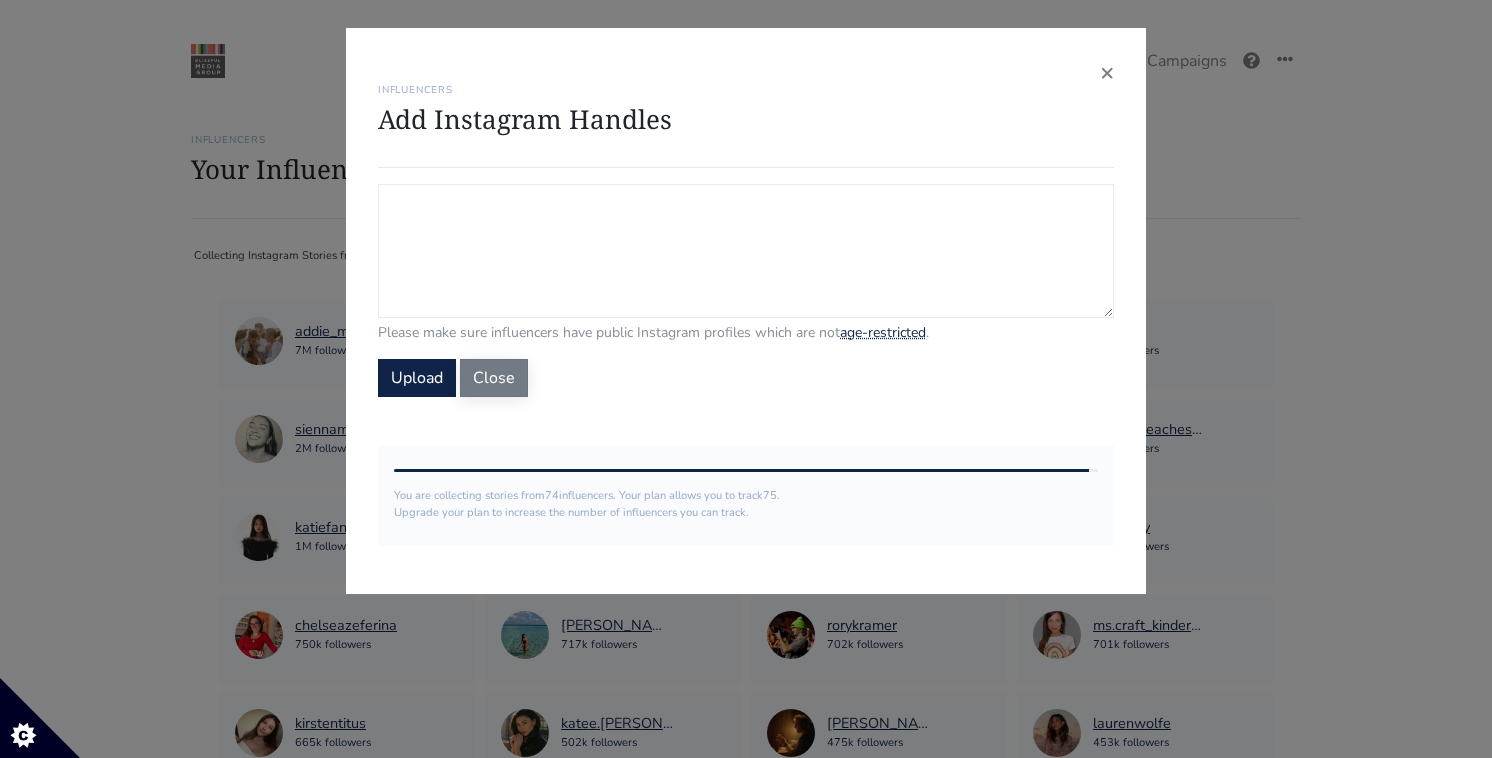 paste on "[PERSON_NAME].[PERSON_NAME]" 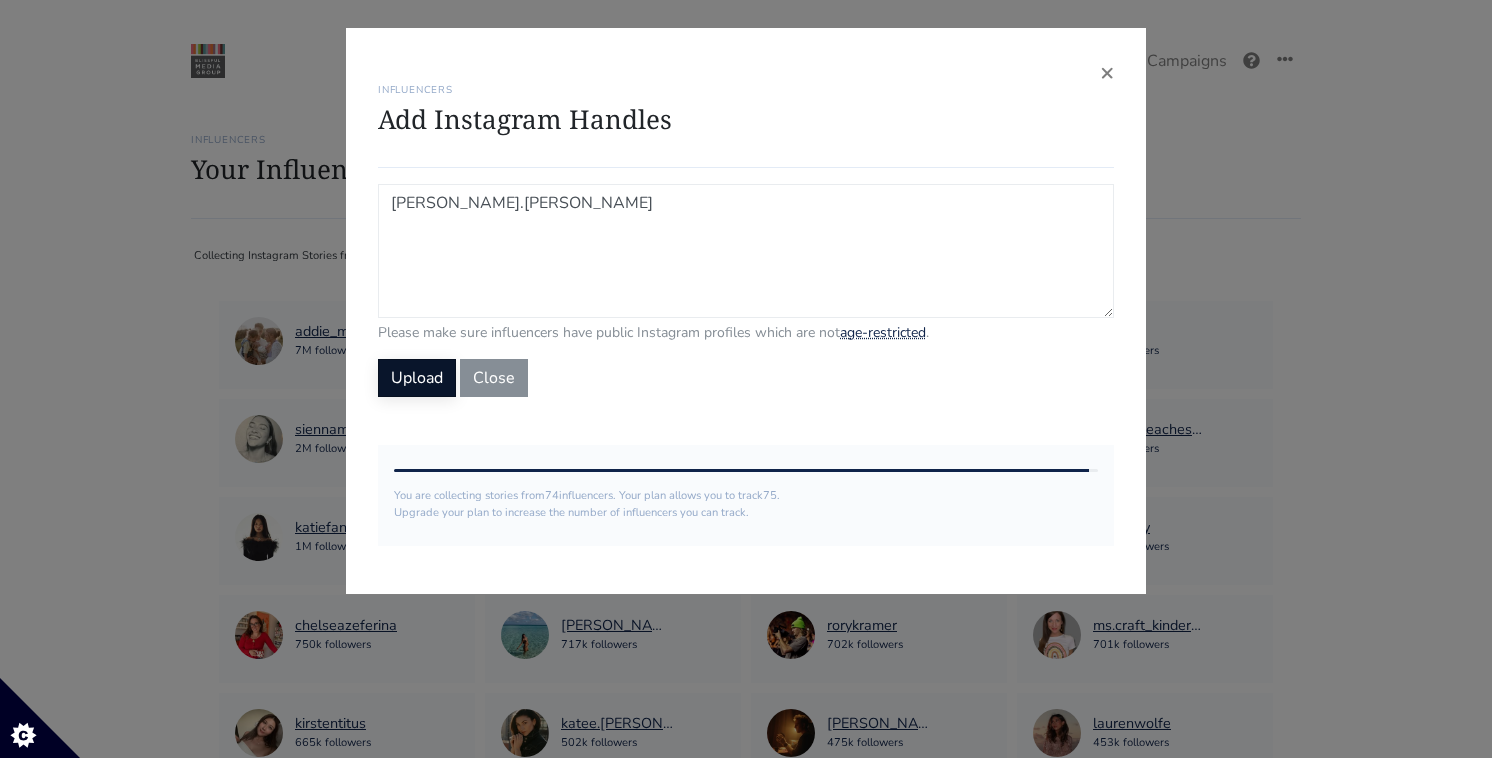 type on "[PERSON_NAME].[PERSON_NAME]" 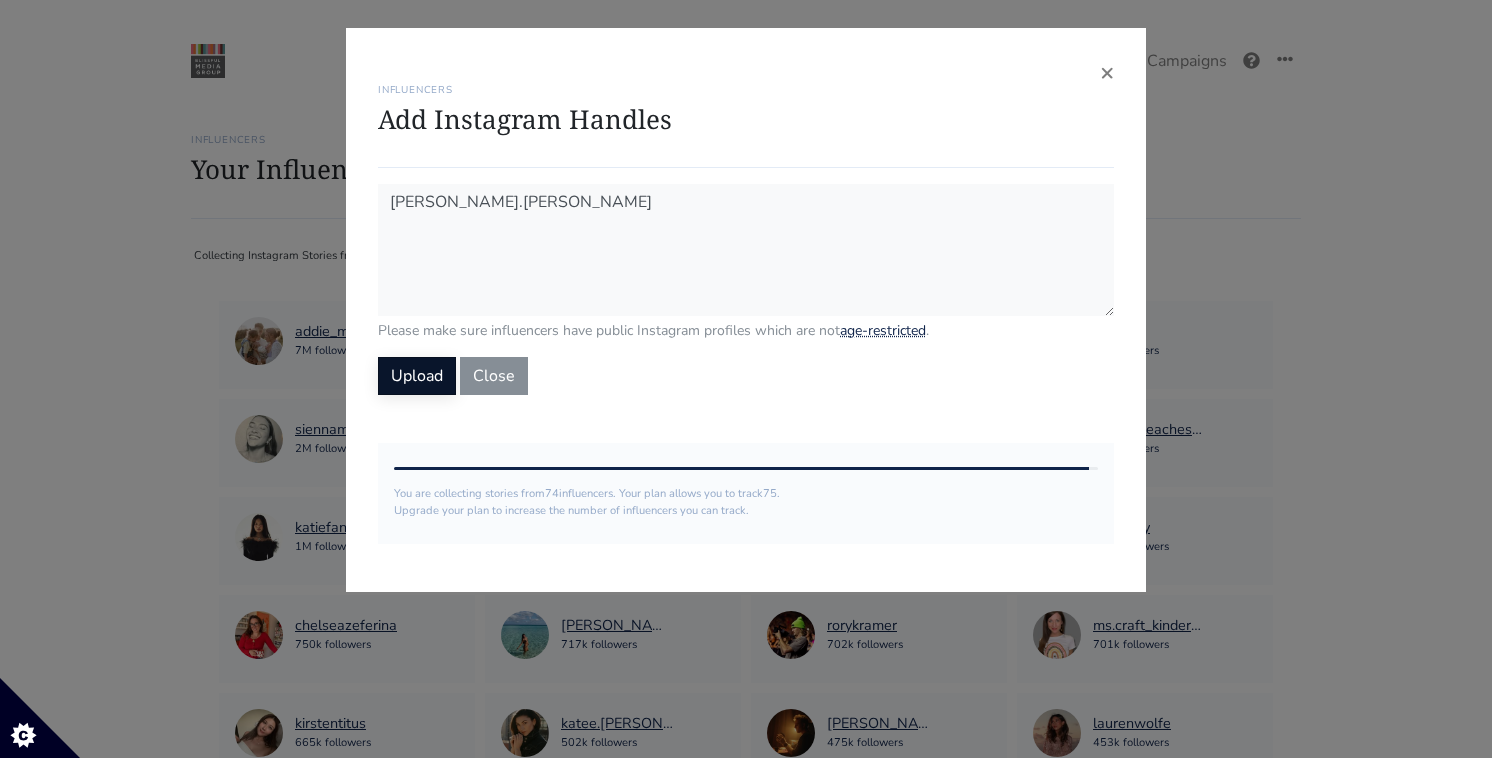 click on "Upload" at bounding box center (417, 376) 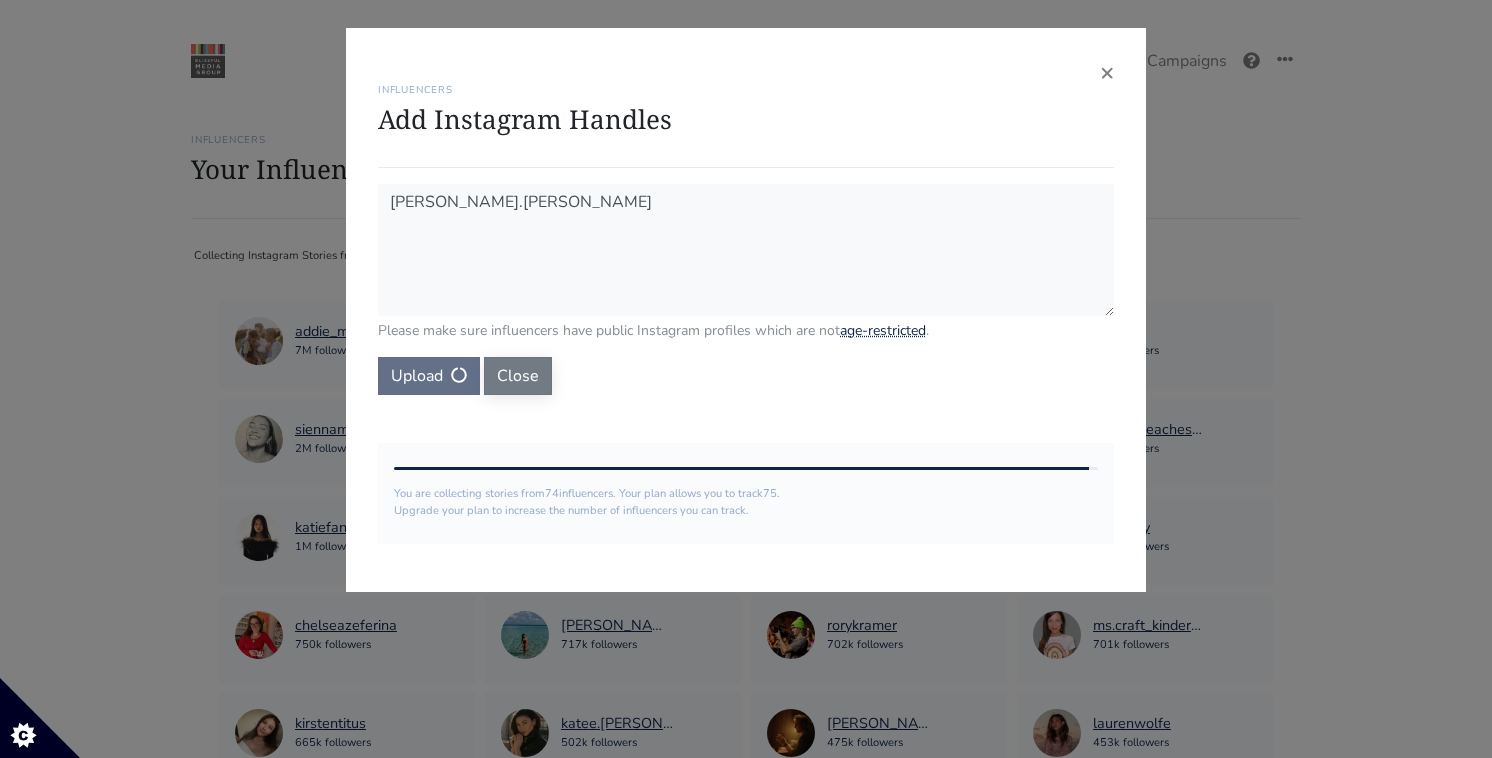 type 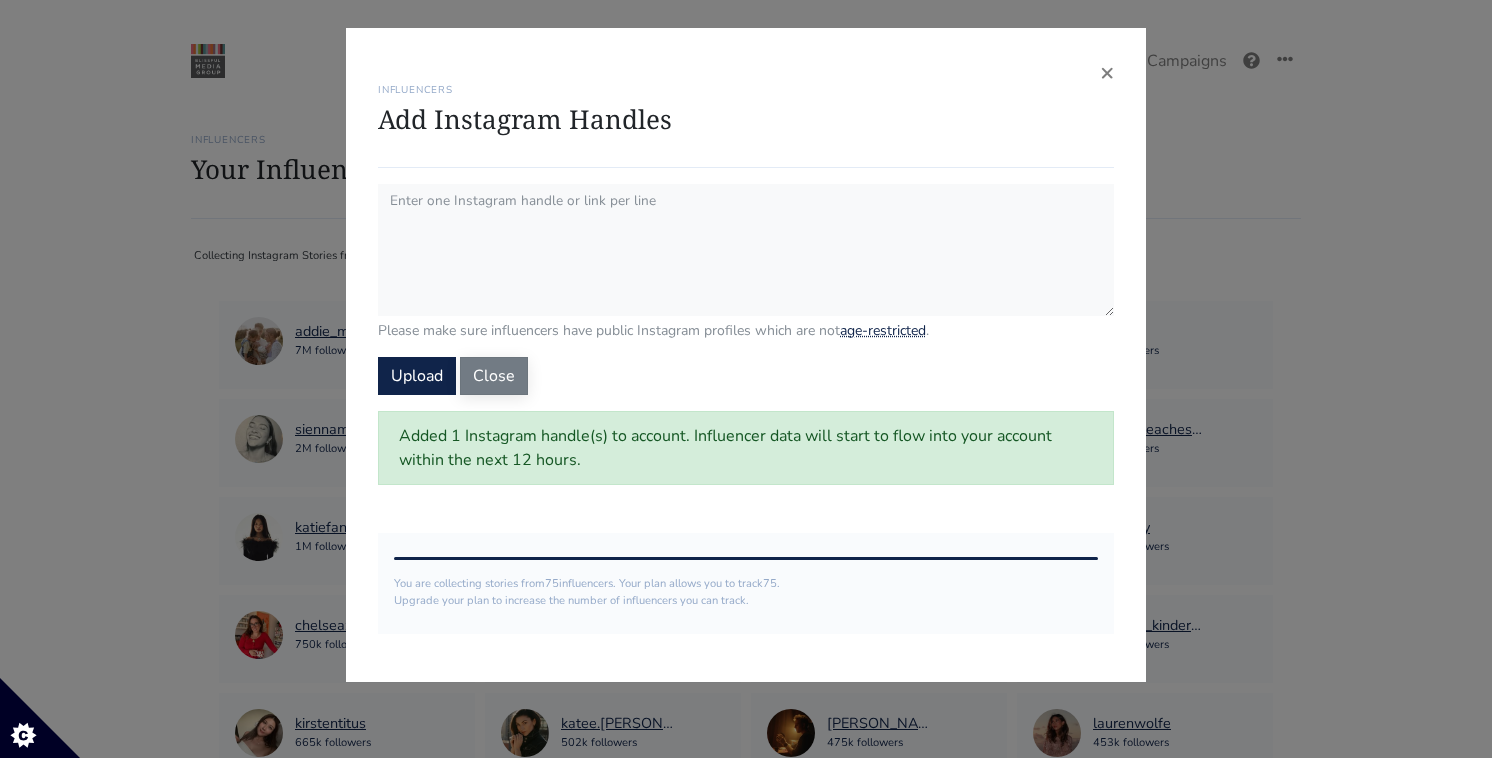 click on "Close" at bounding box center (494, 376) 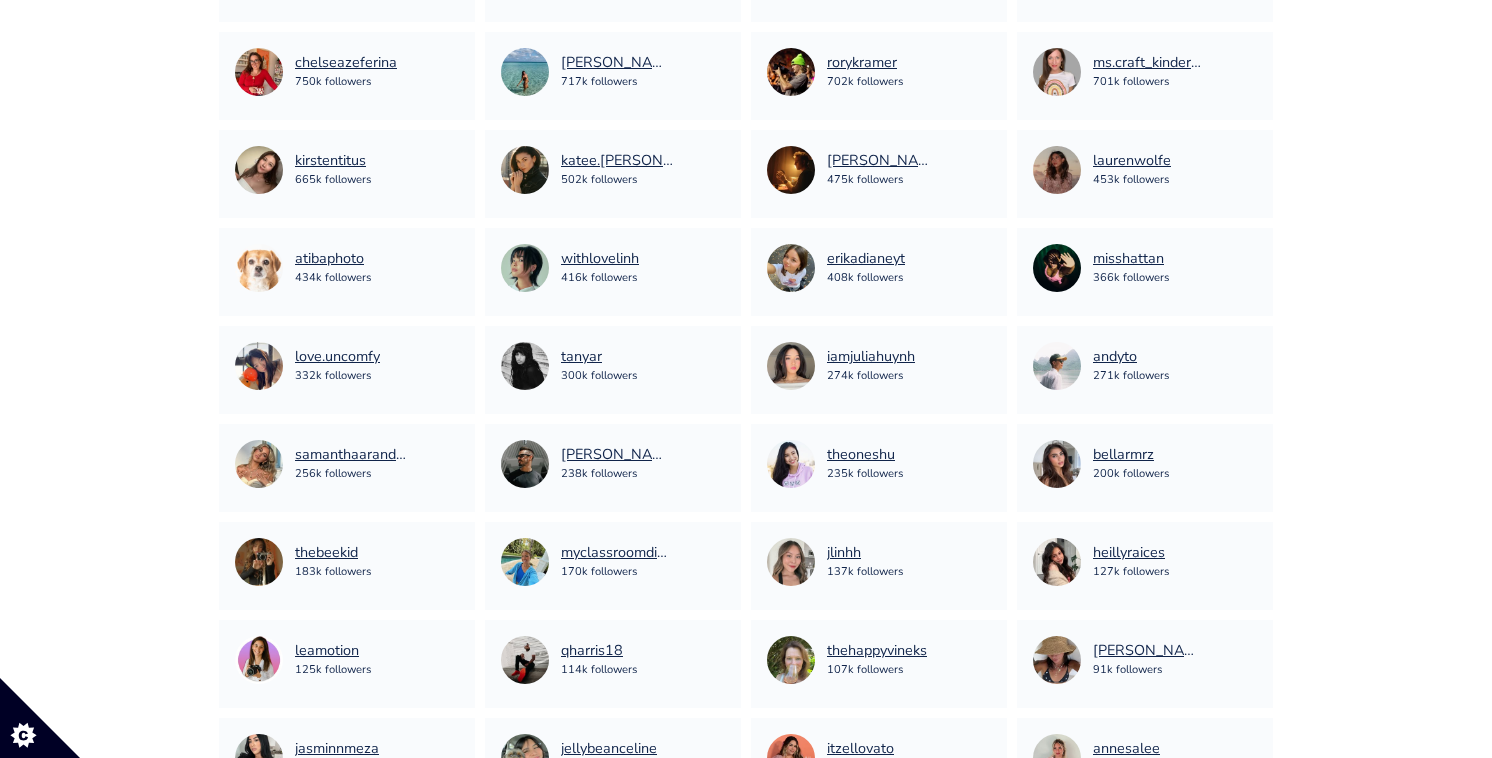 scroll, scrollTop: 681, scrollLeft: 0, axis: vertical 